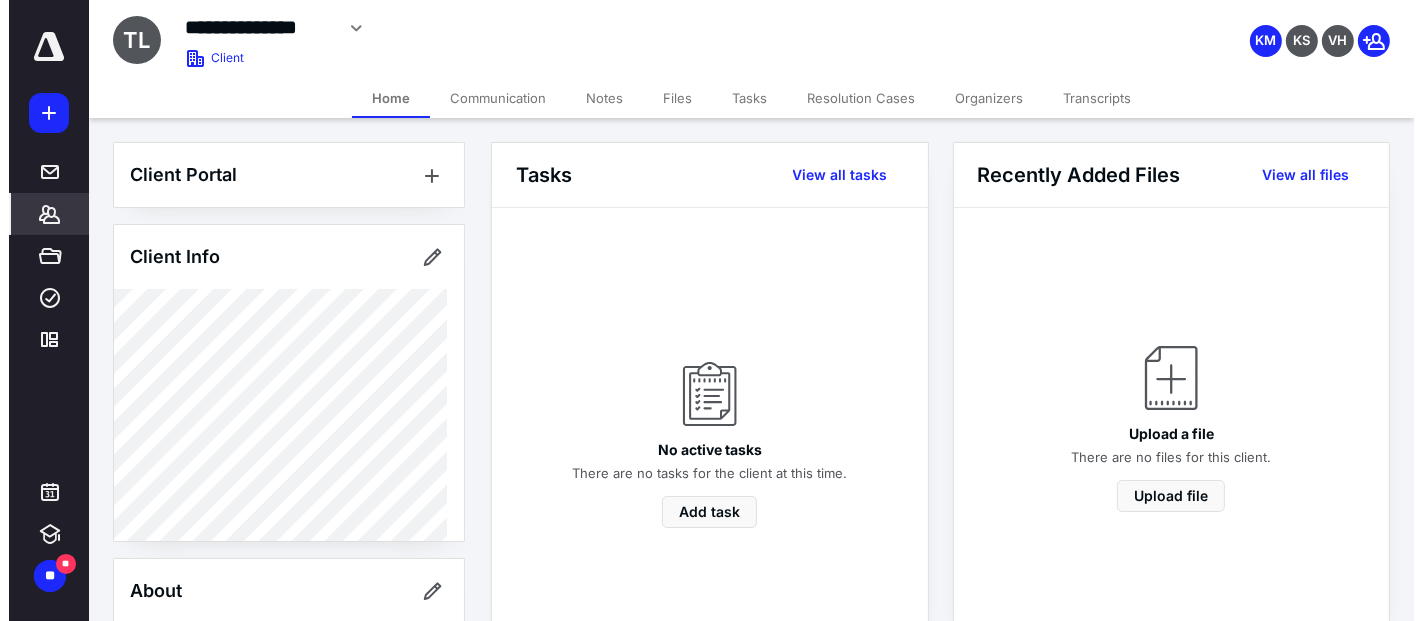 scroll, scrollTop: 0, scrollLeft: 0, axis: both 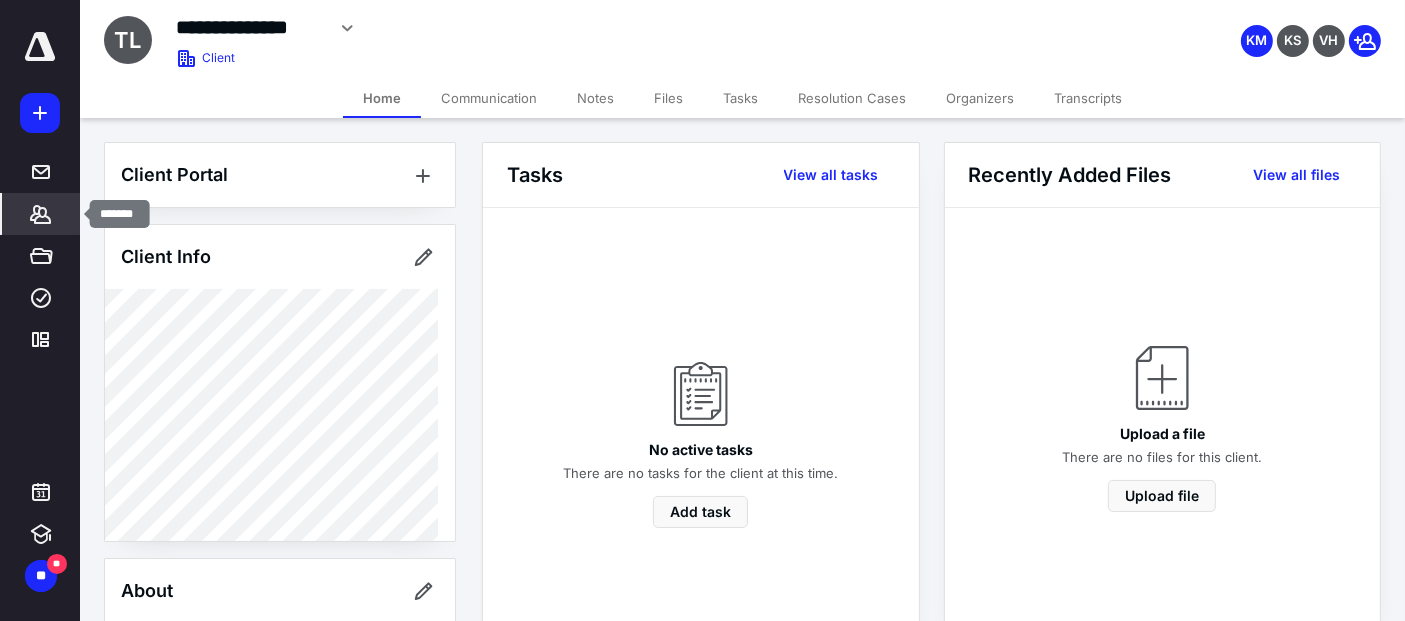 click 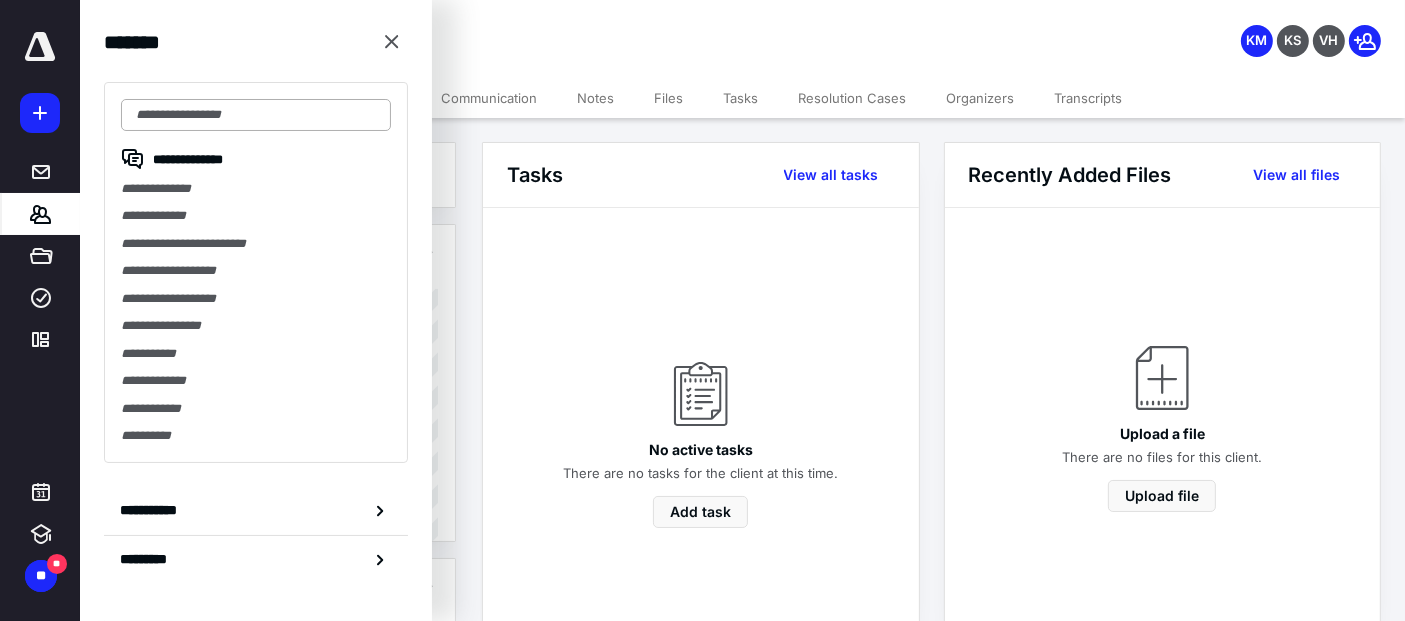 click at bounding box center (256, 115) 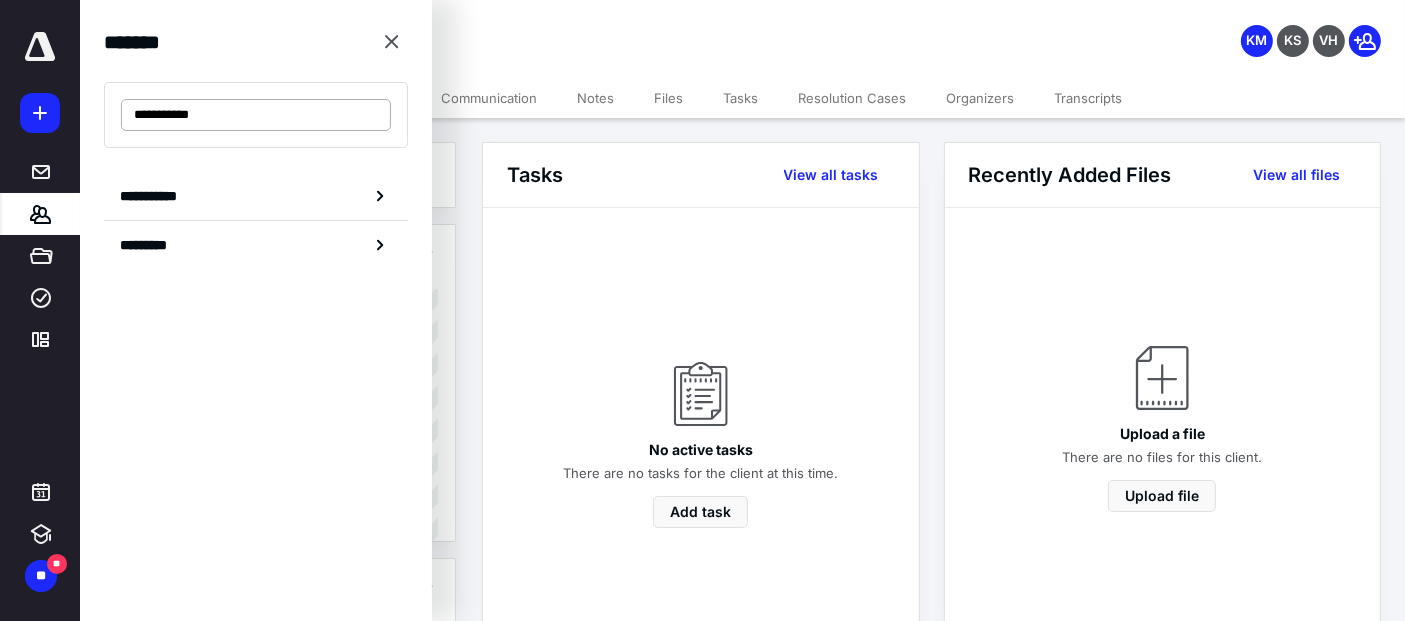 click on "**********" at bounding box center [256, 115] 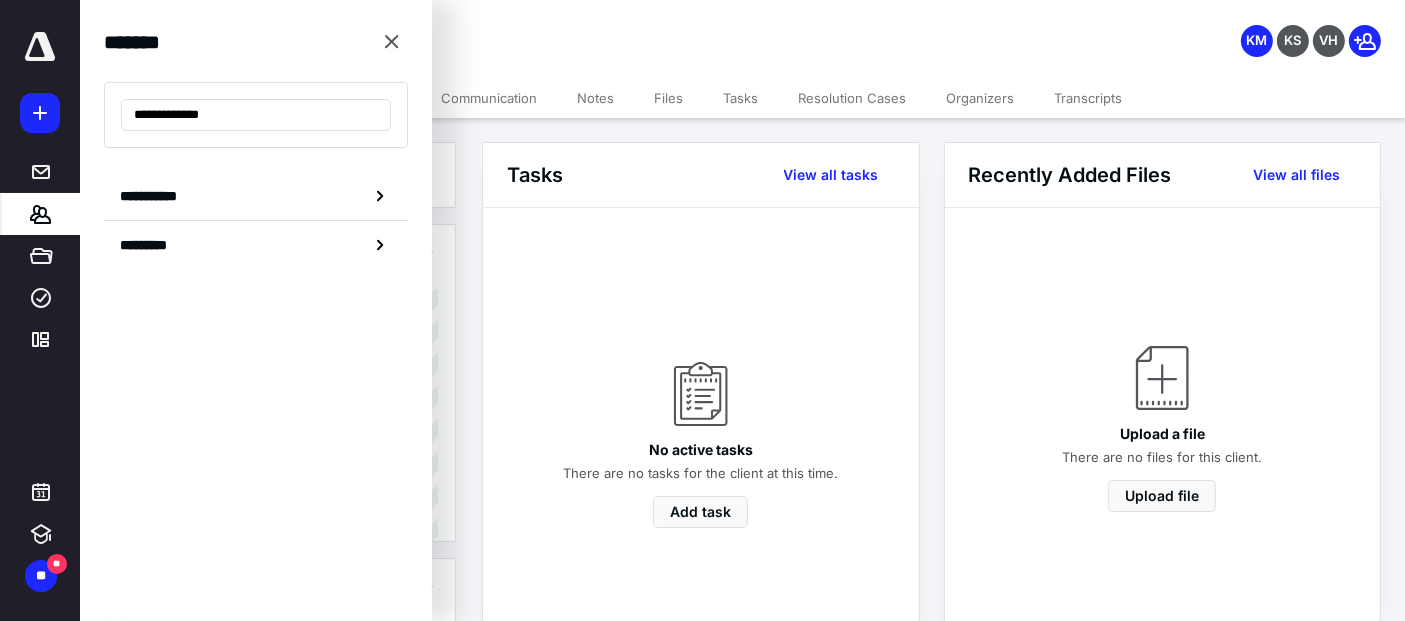type on "**********" 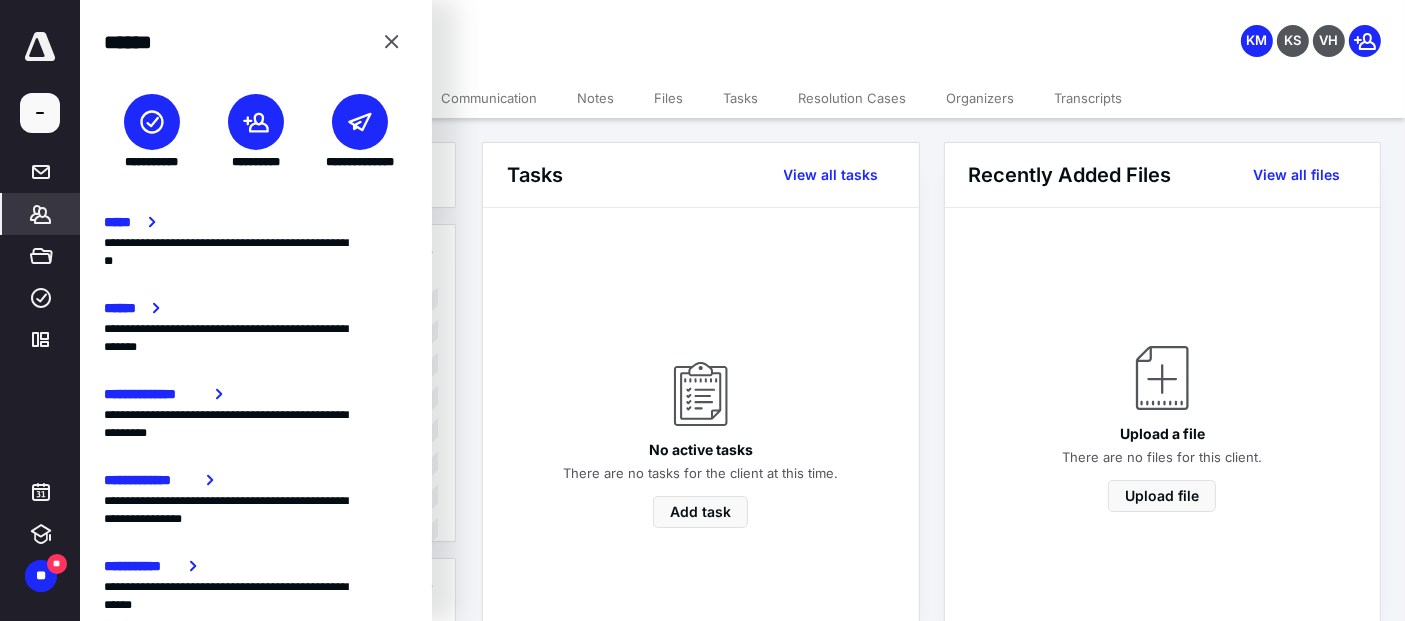 click 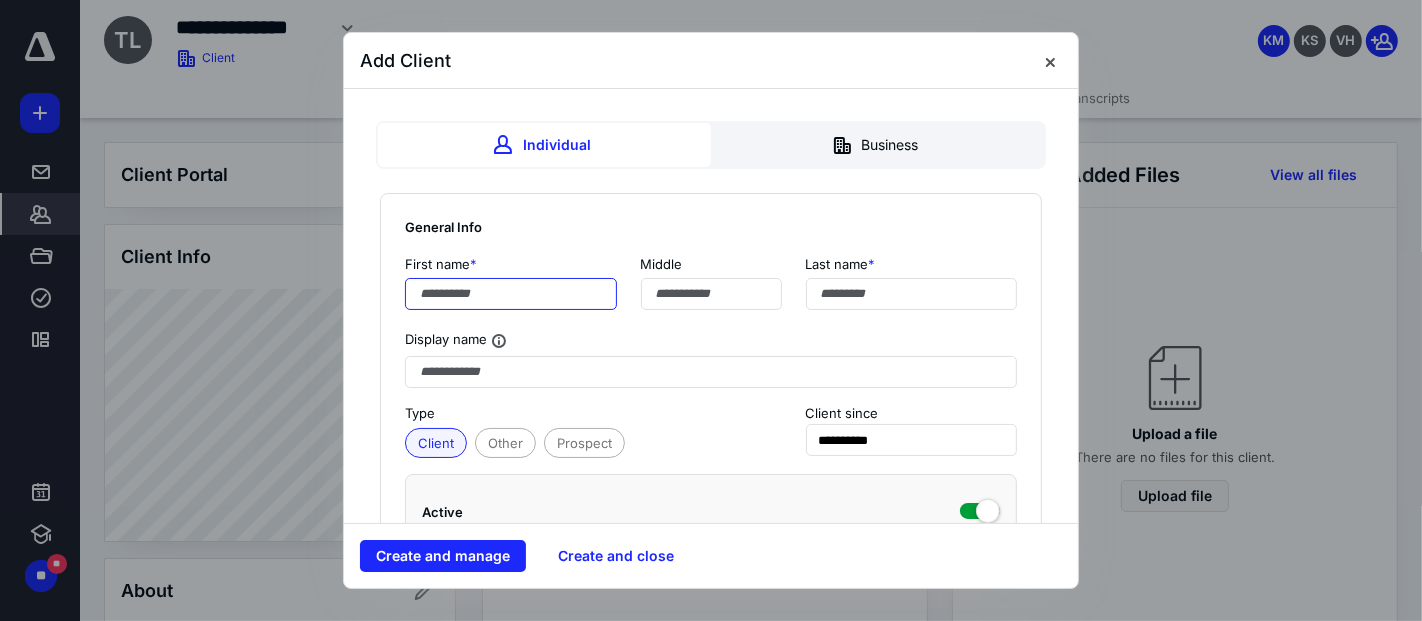 click at bounding box center [511, 294] 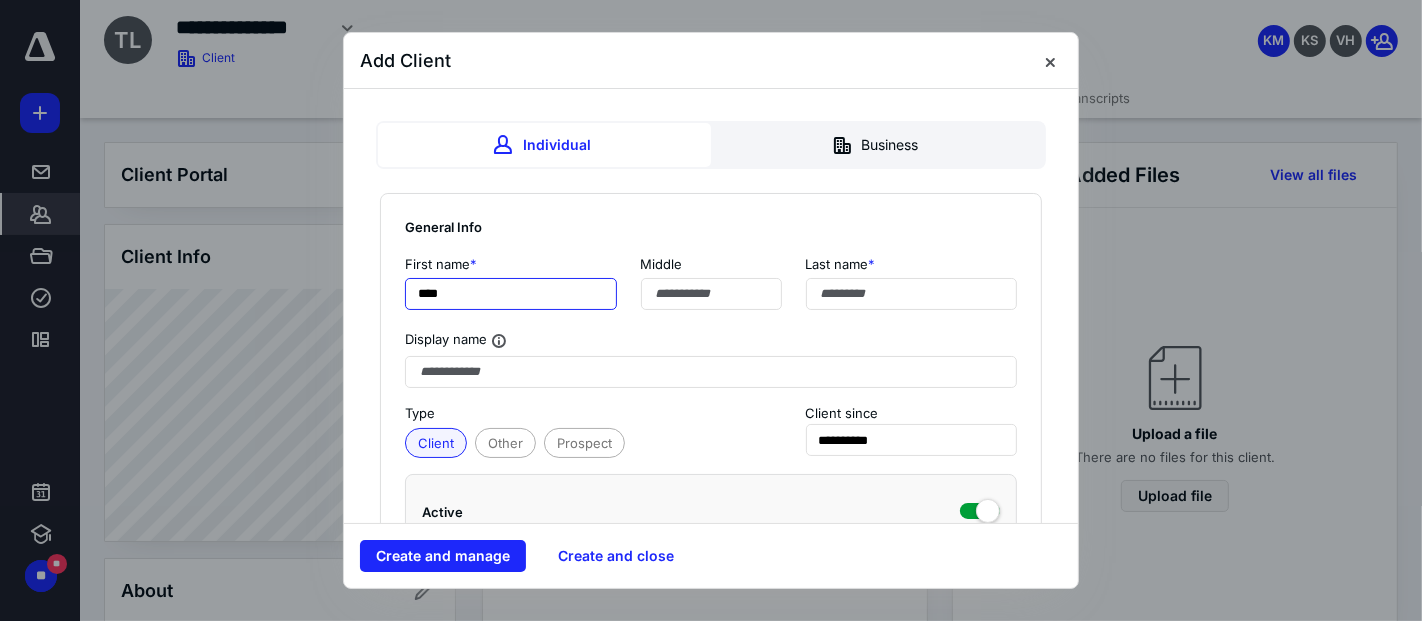 type on "****" 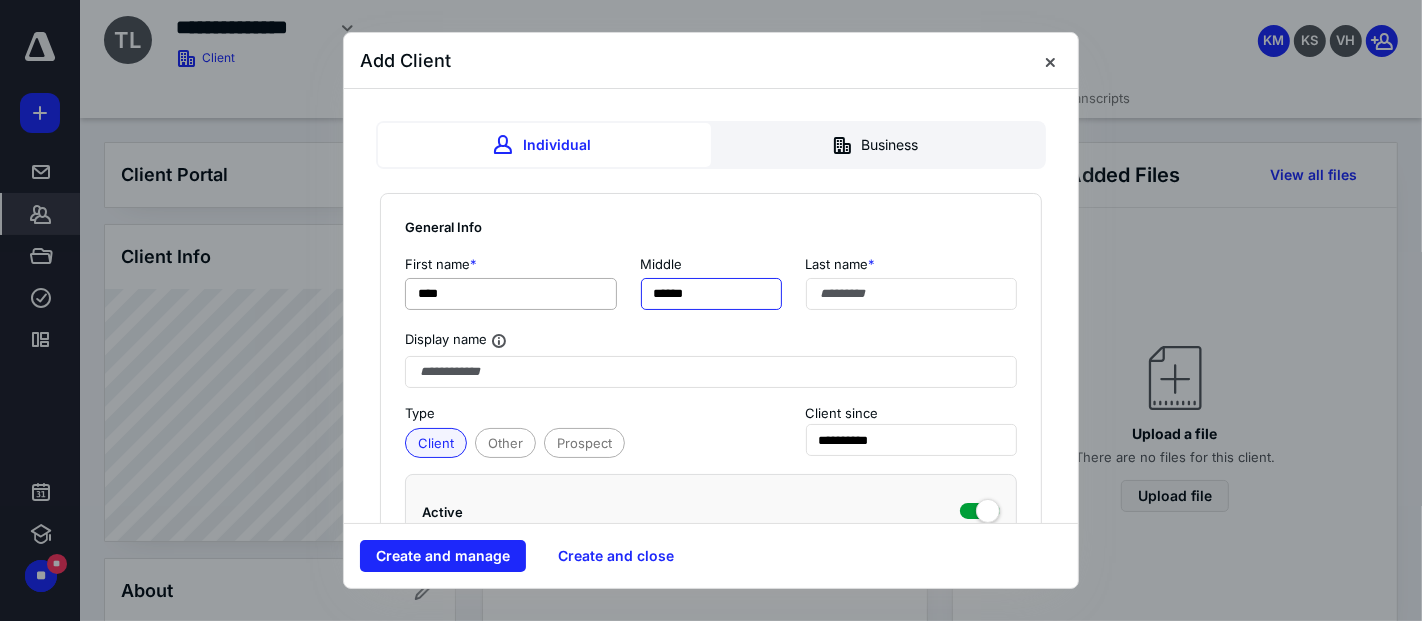type on "******" 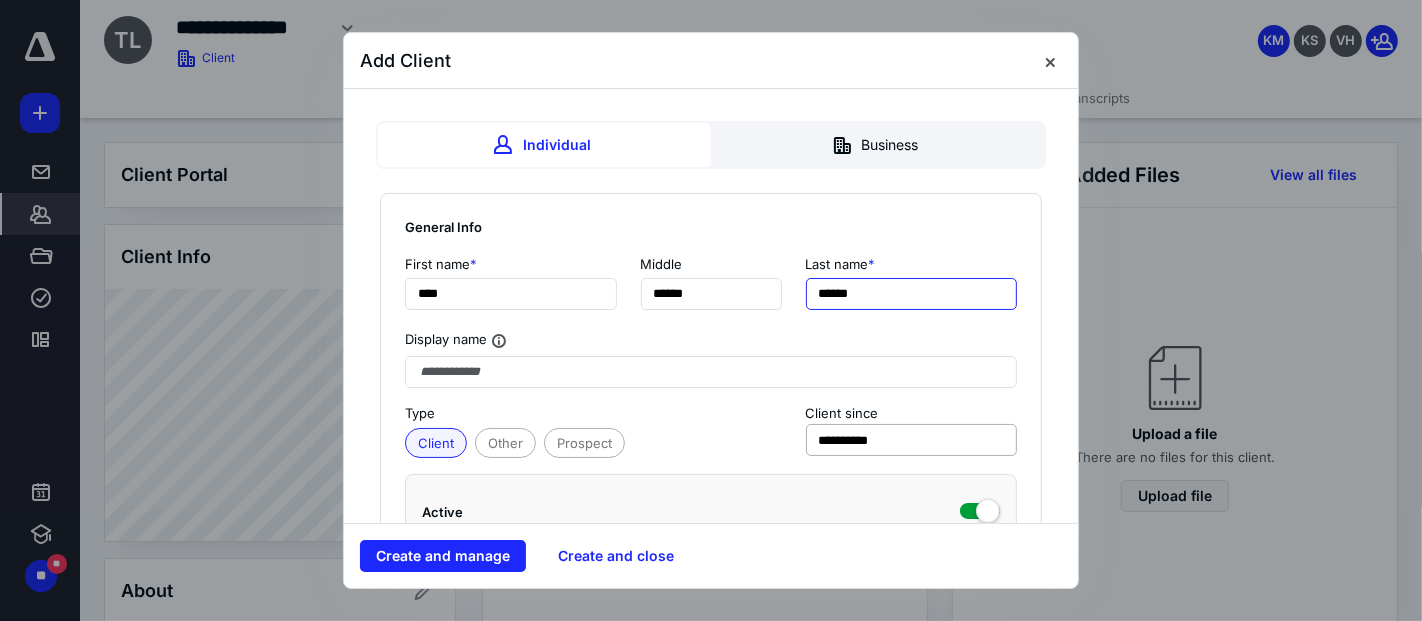 type on "******" 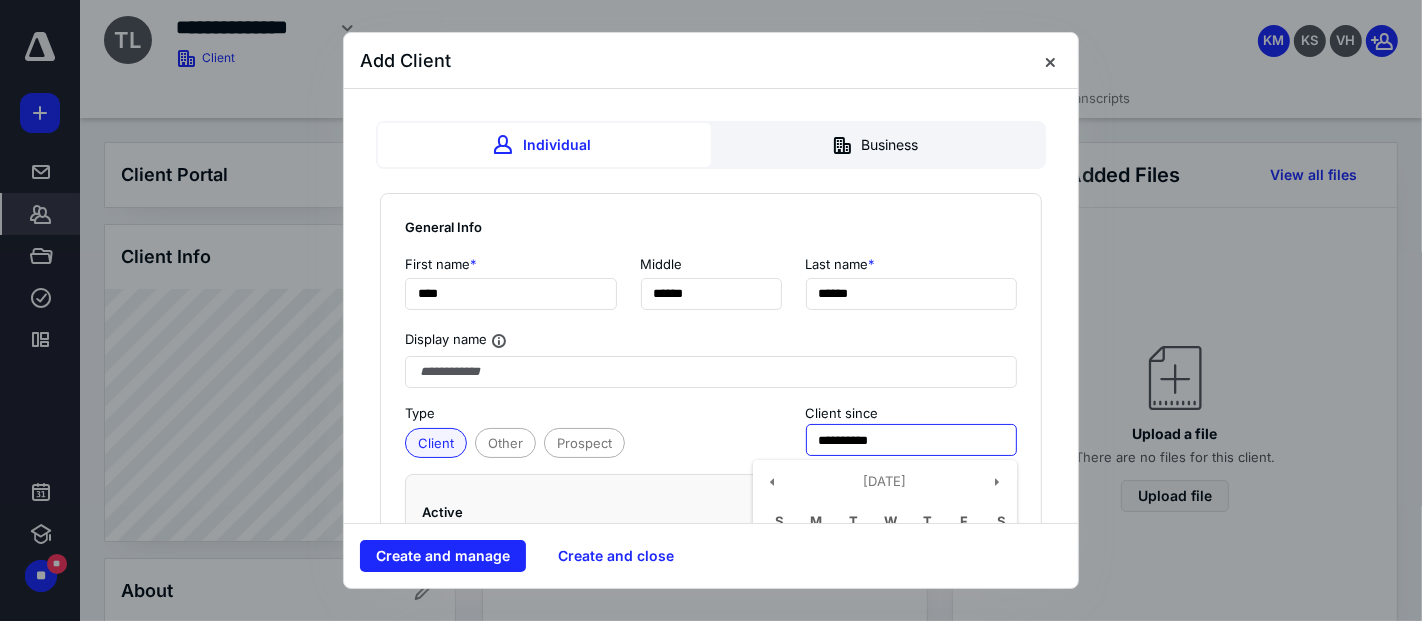 click on "**********" at bounding box center (912, 440) 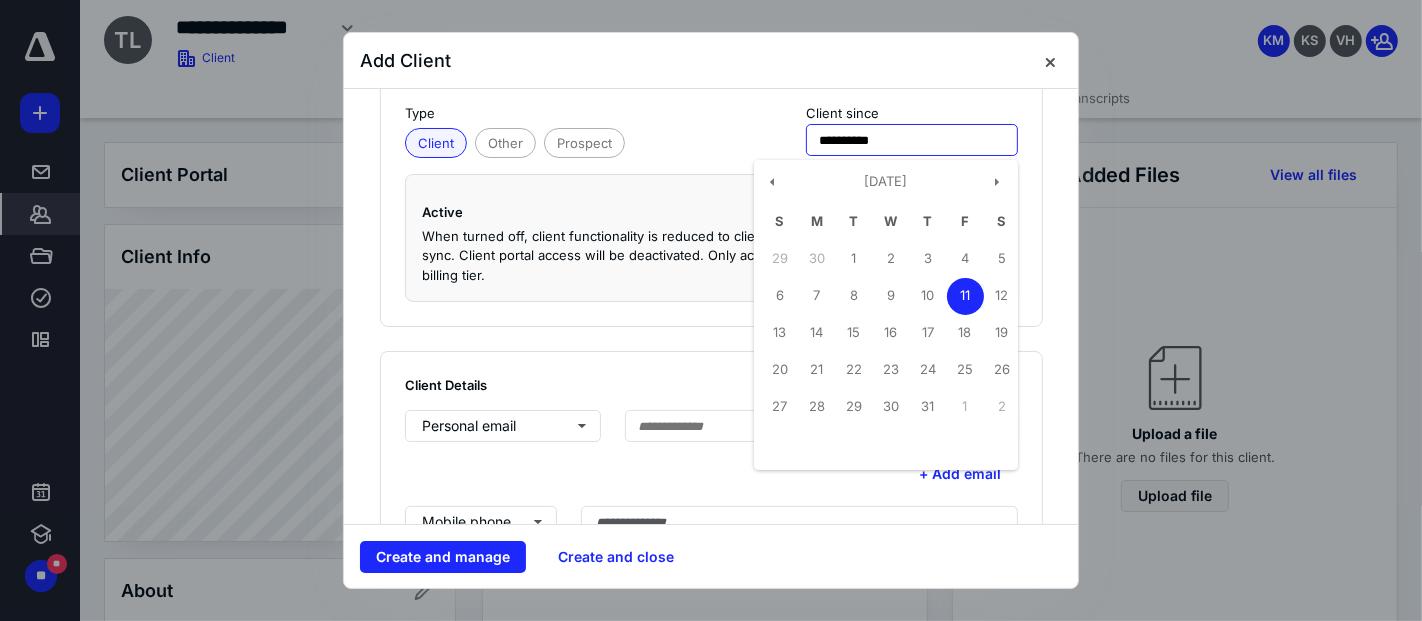 scroll, scrollTop: 317, scrollLeft: 0, axis: vertical 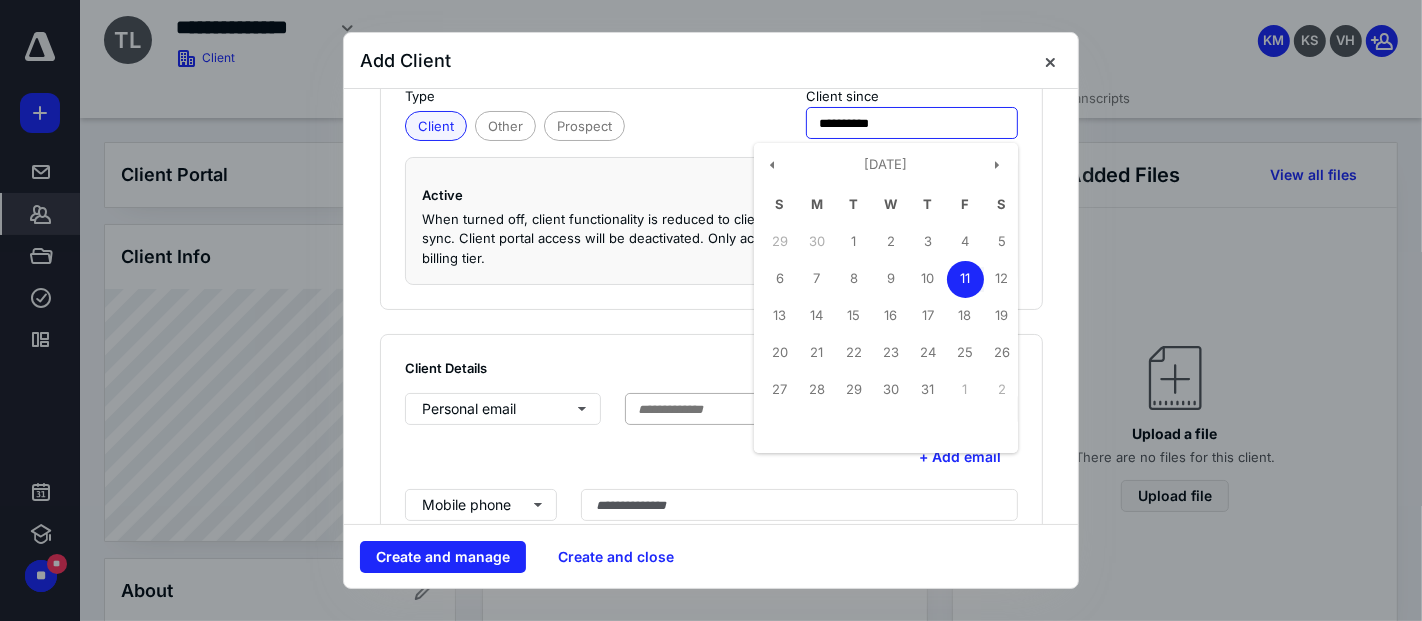 type on "**********" 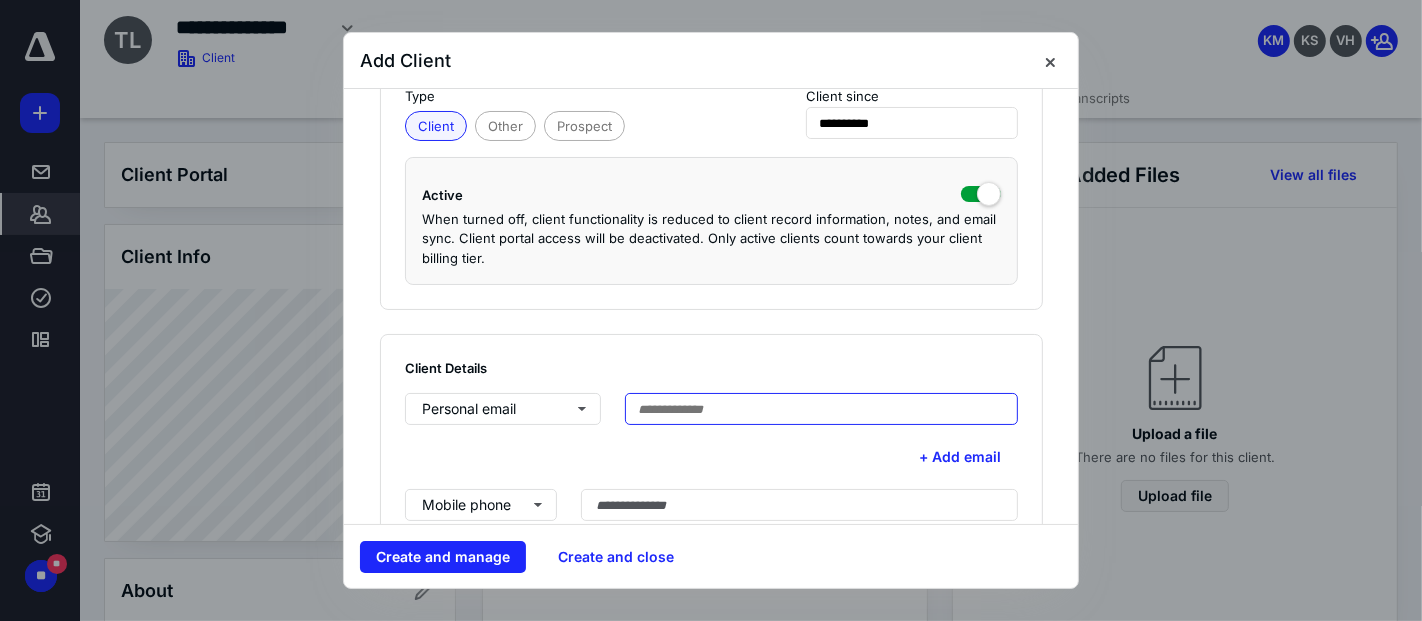 click at bounding box center [821, 409] 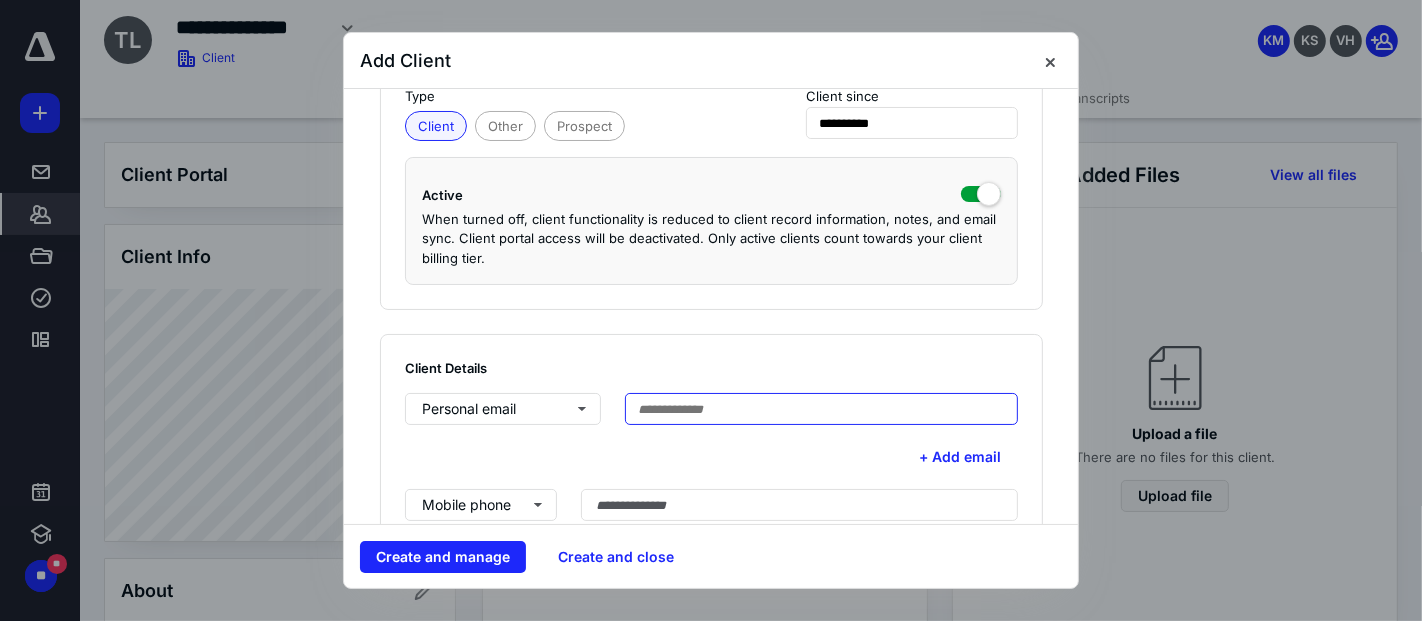 click at bounding box center [821, 409] 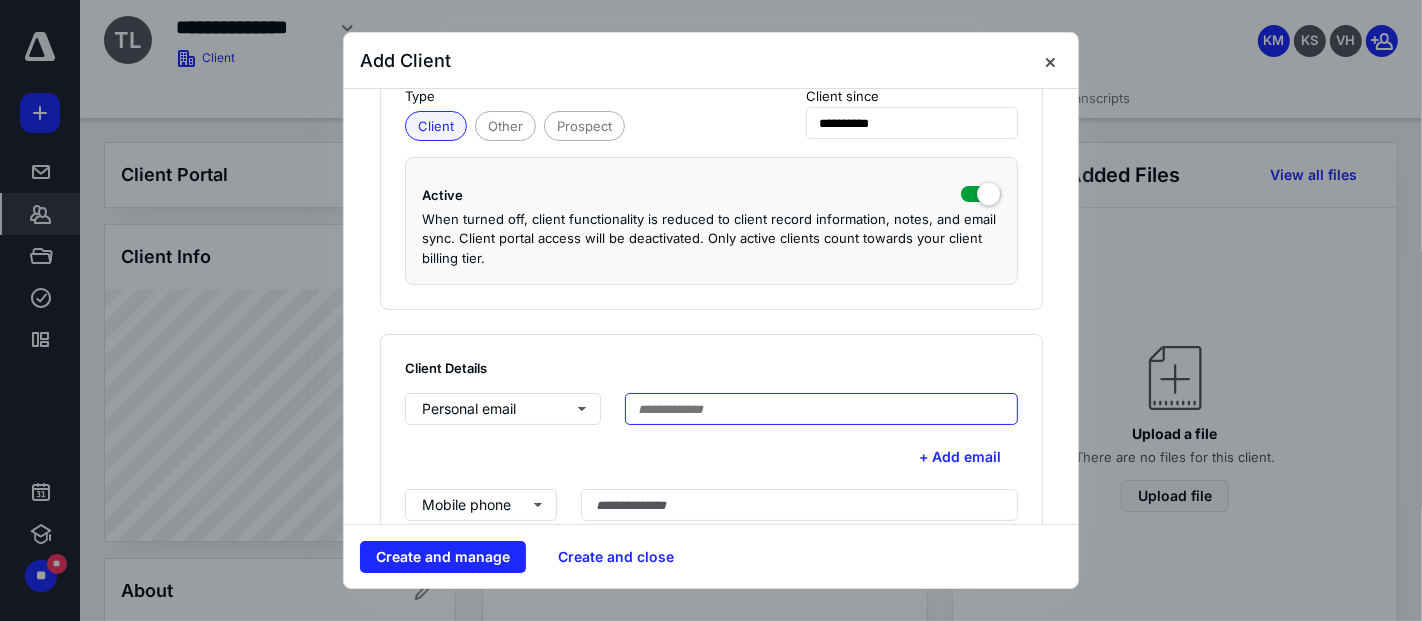 paste on "**********" 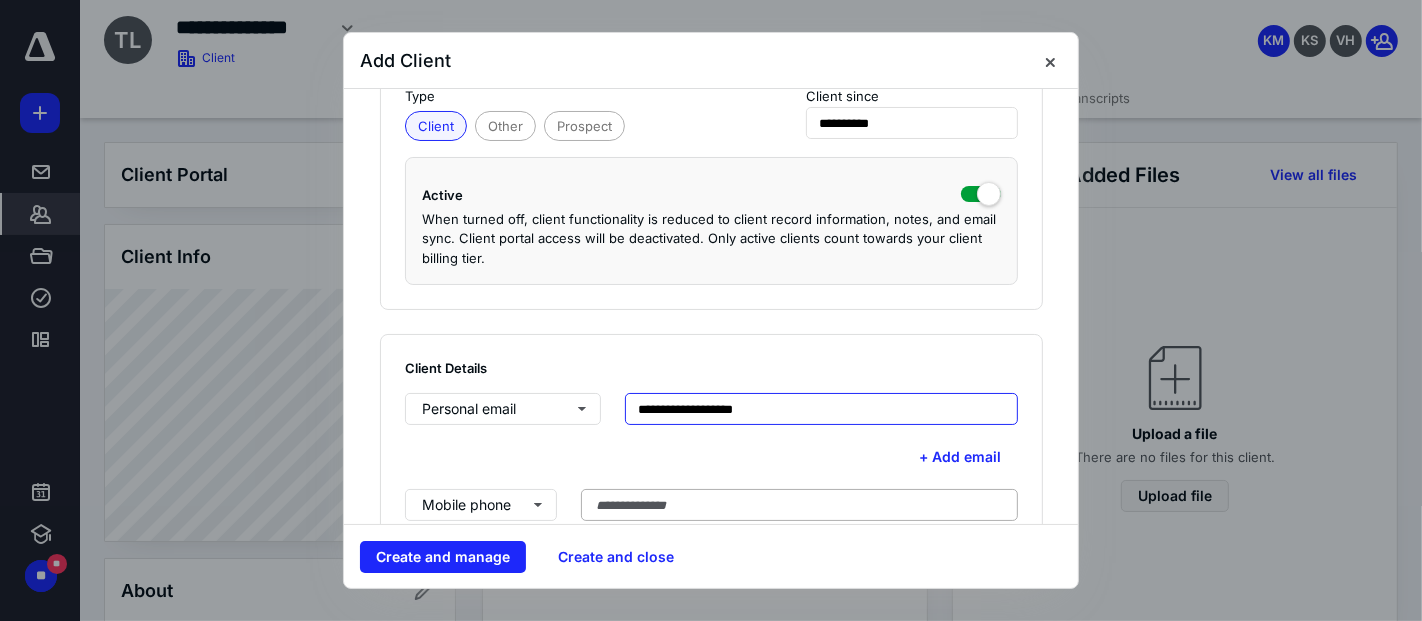 type on "**********" 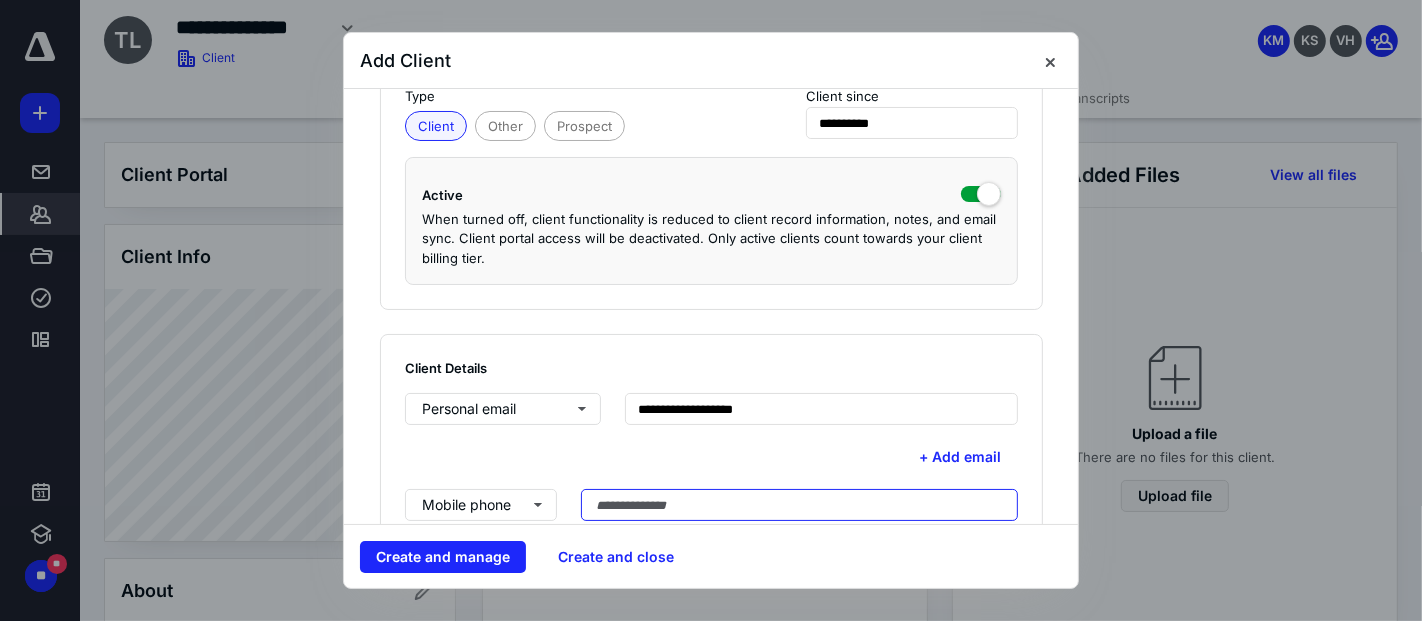 click at bounding box center [799, 505] 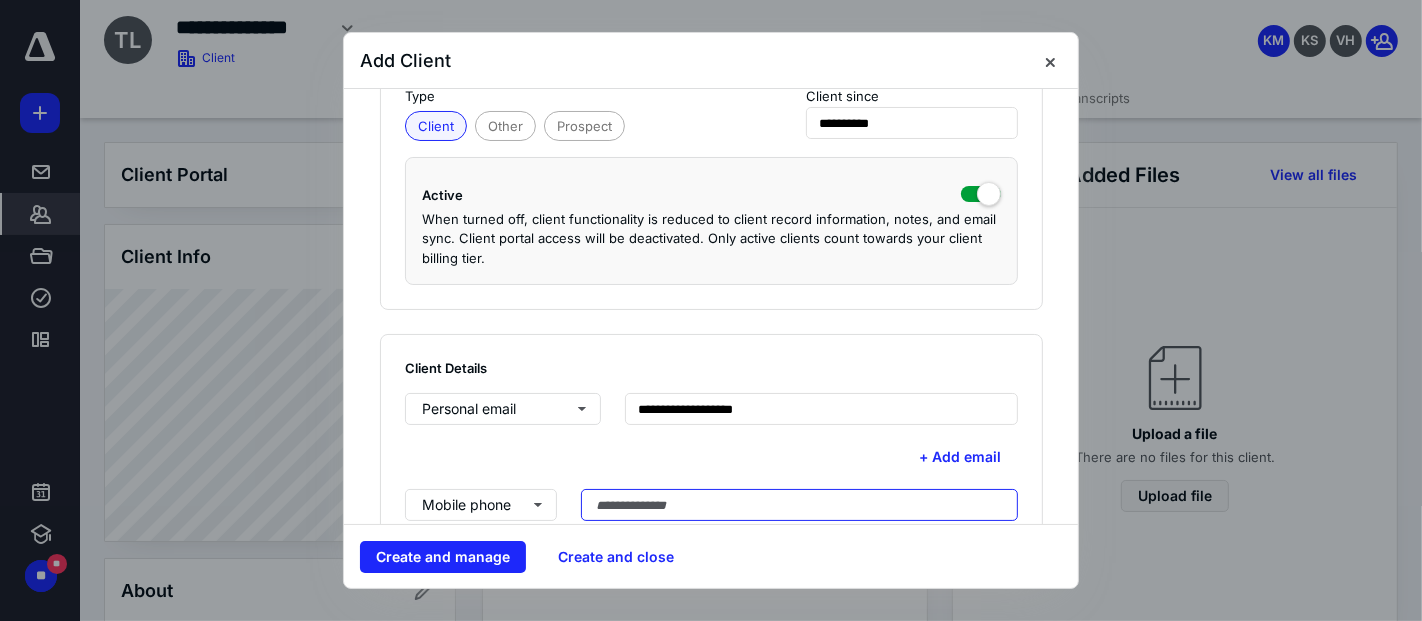 paste on "**********" 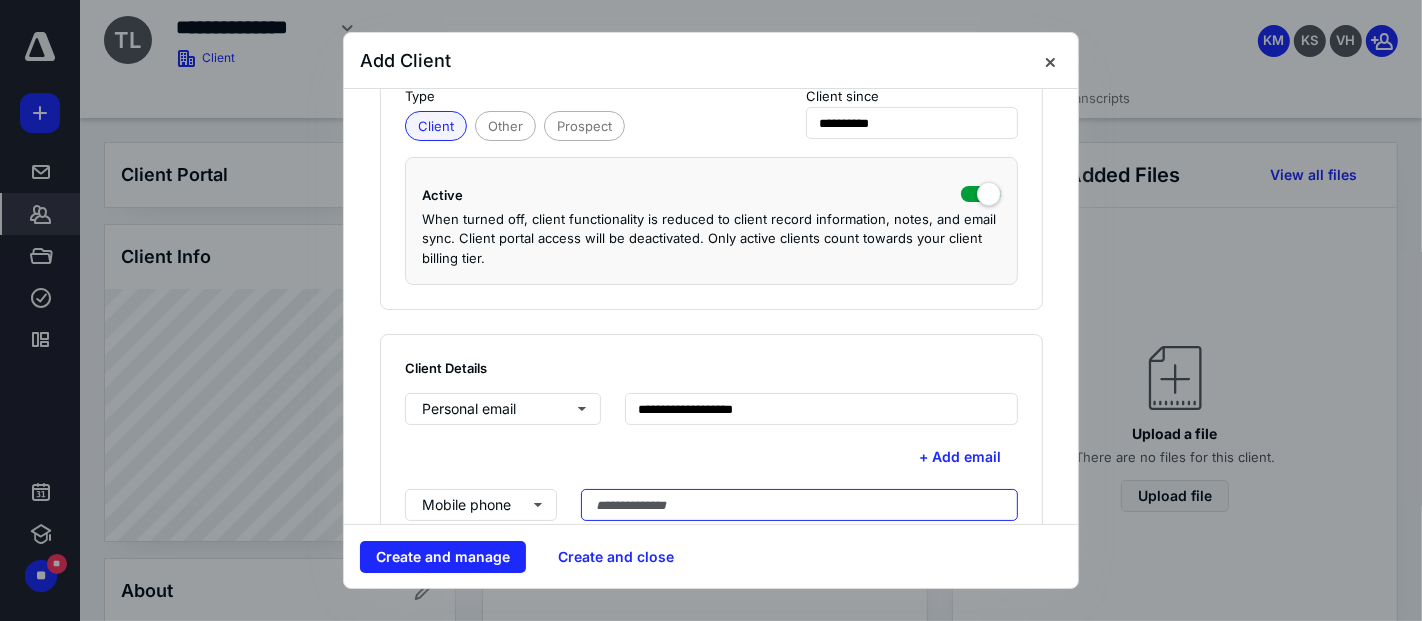type on "**********" 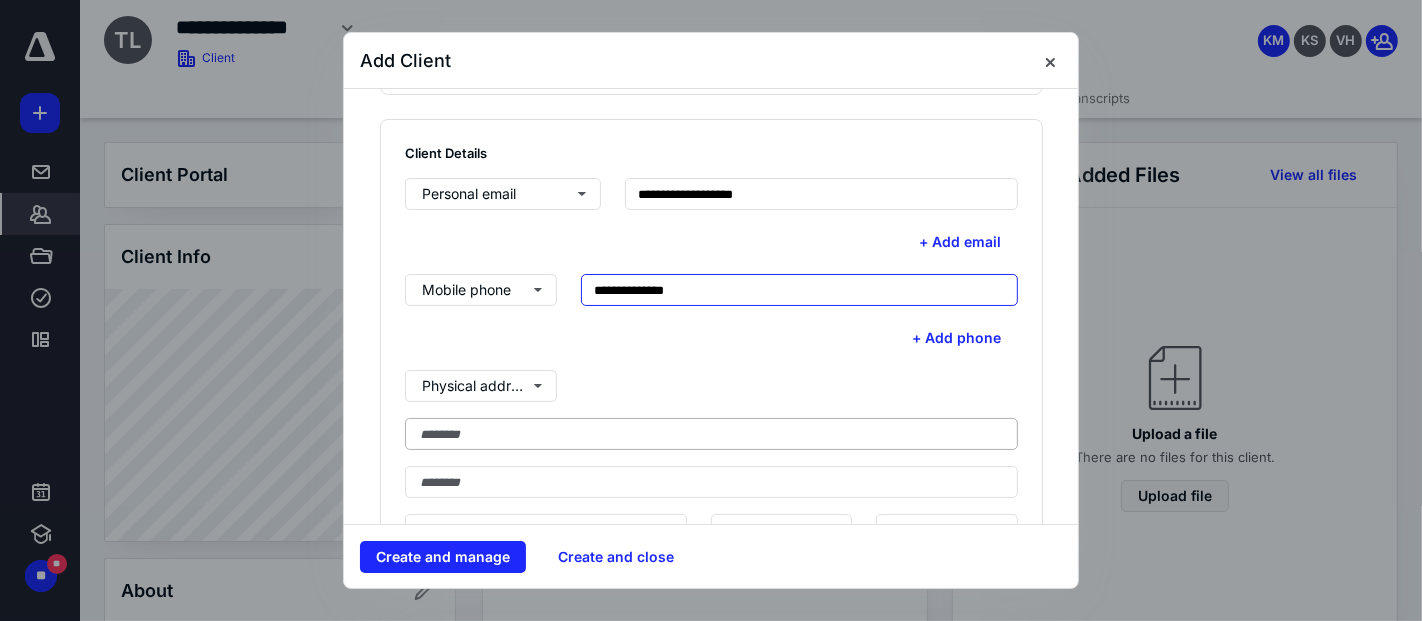 scroll, scrollTop: 540, scrollLeft: 0, axis: vertical 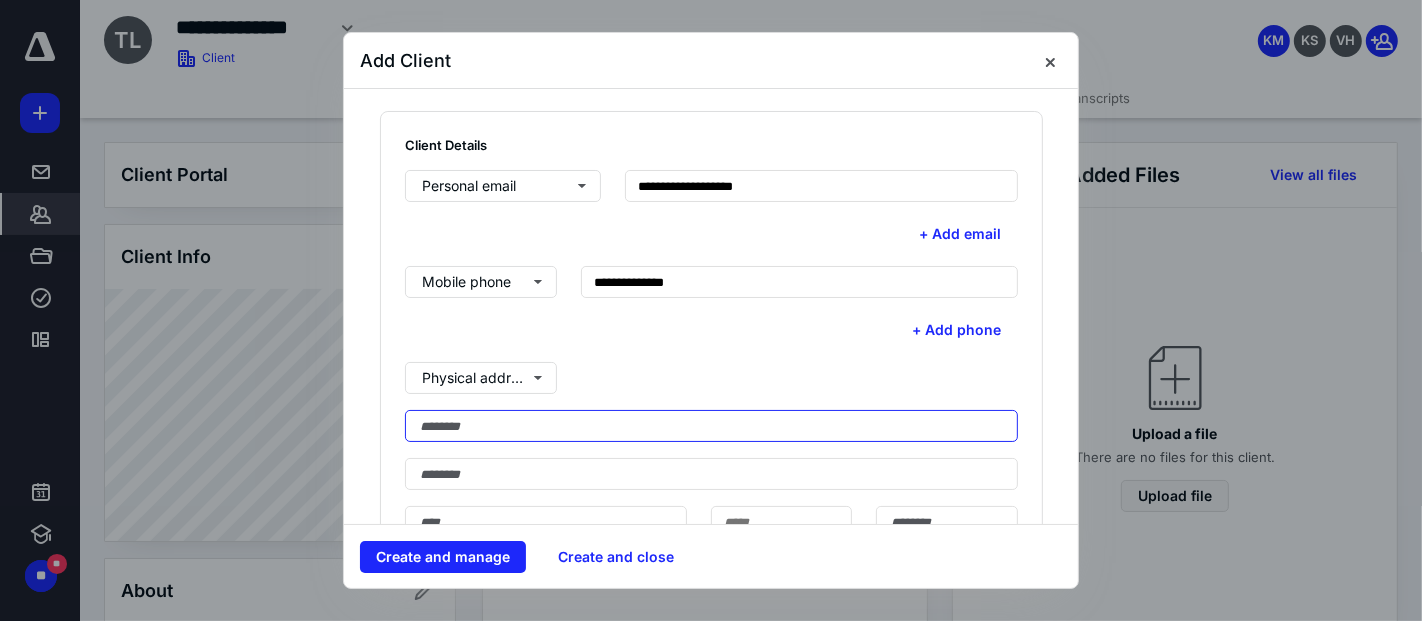 click at bounding box center (711, 426) 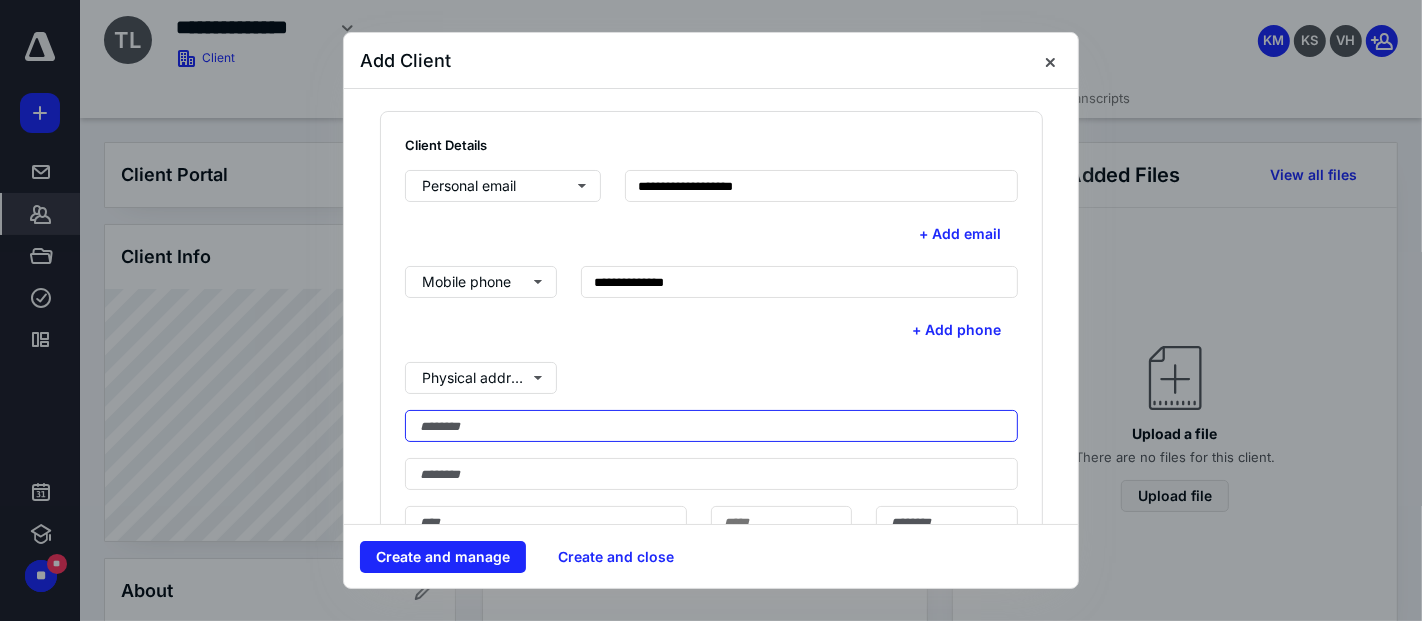 paste on "**********" 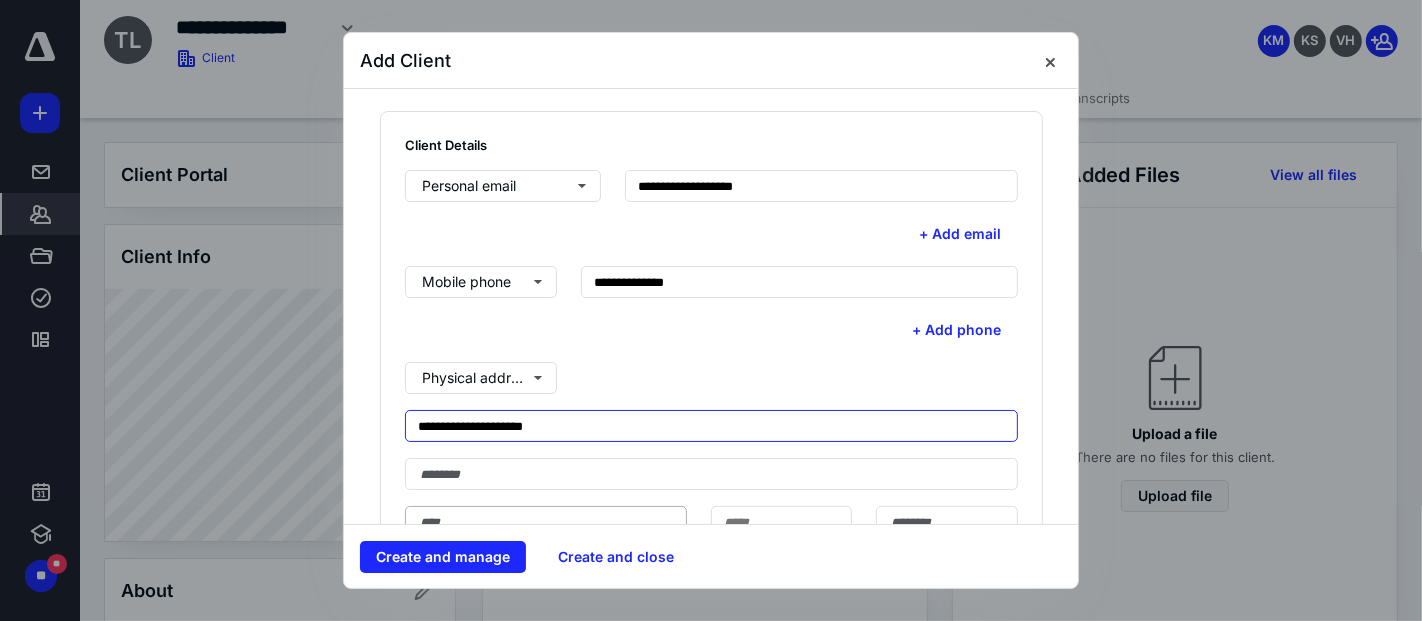 type on "**********" 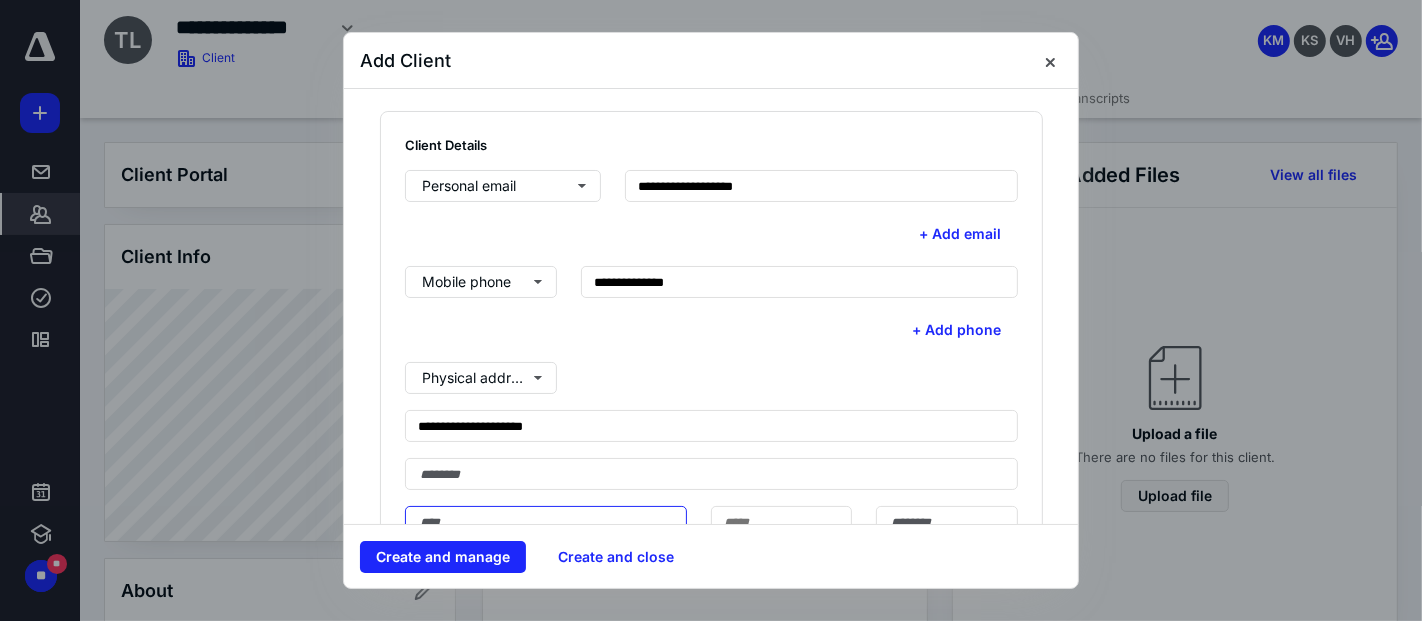 click at bounding box center (546, 522) 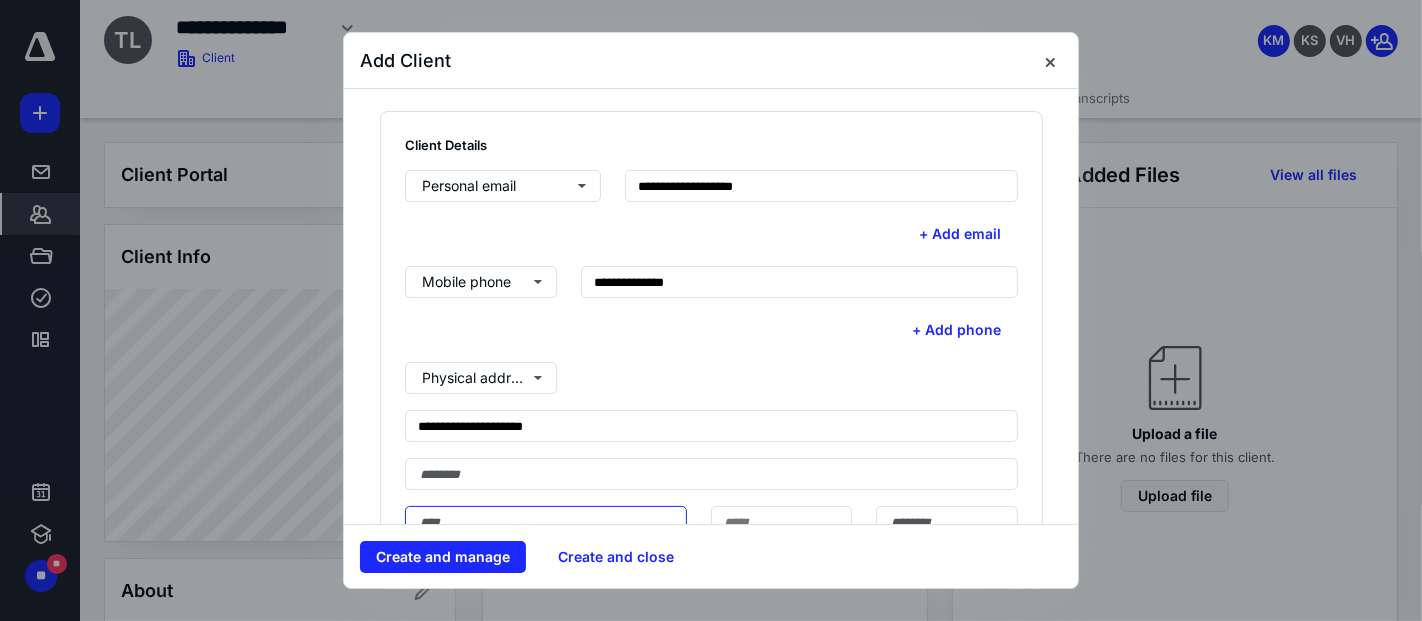 paste on "*****" 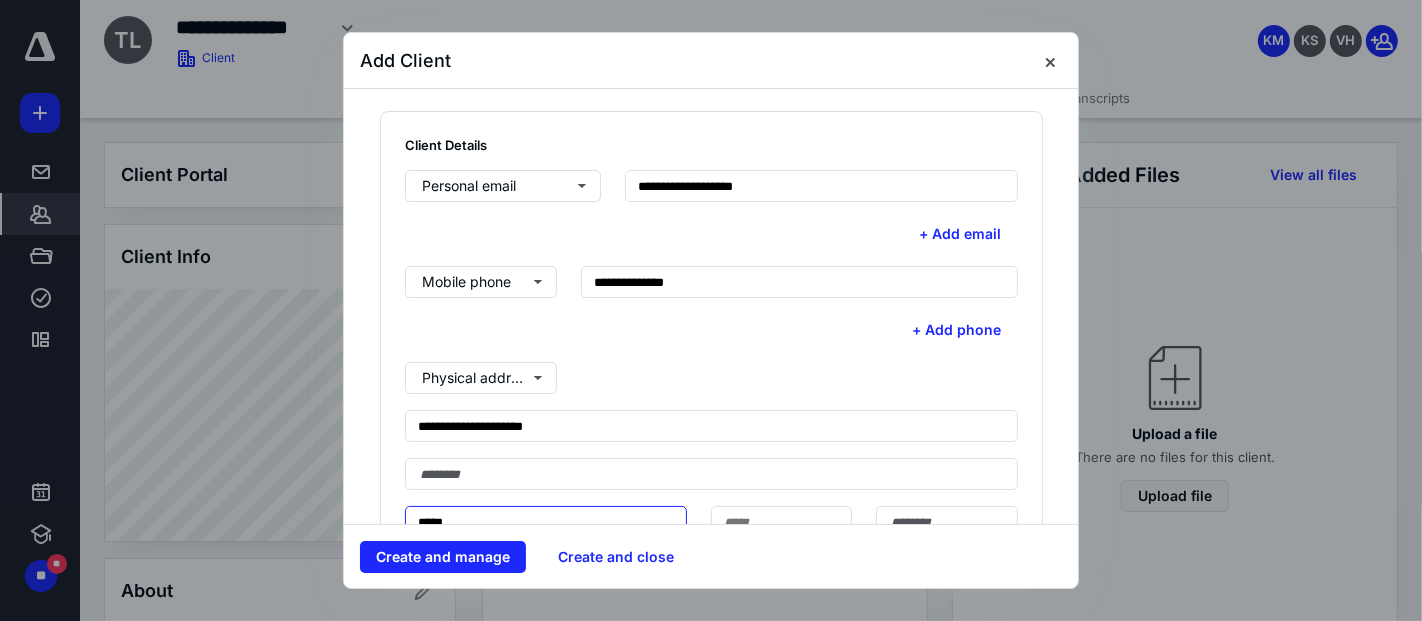 scroll, scrollTop: 543, scrollLeft: 0, axis: vertical 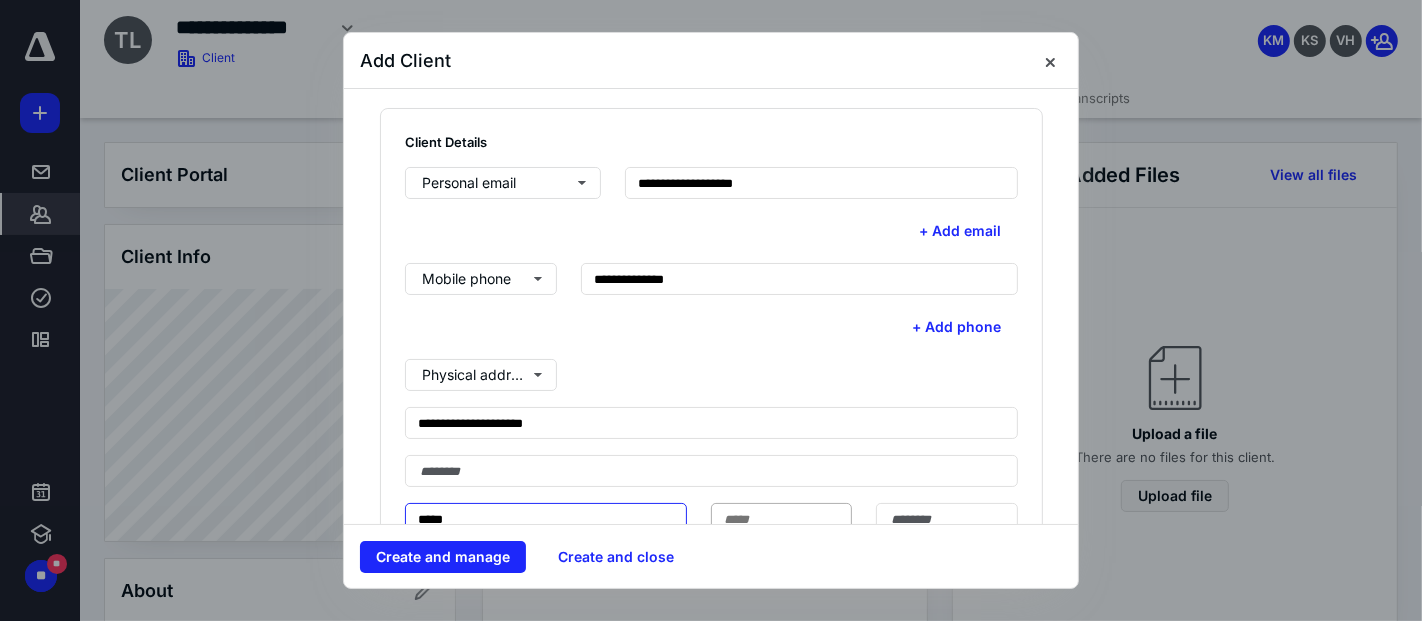 type on "*****" 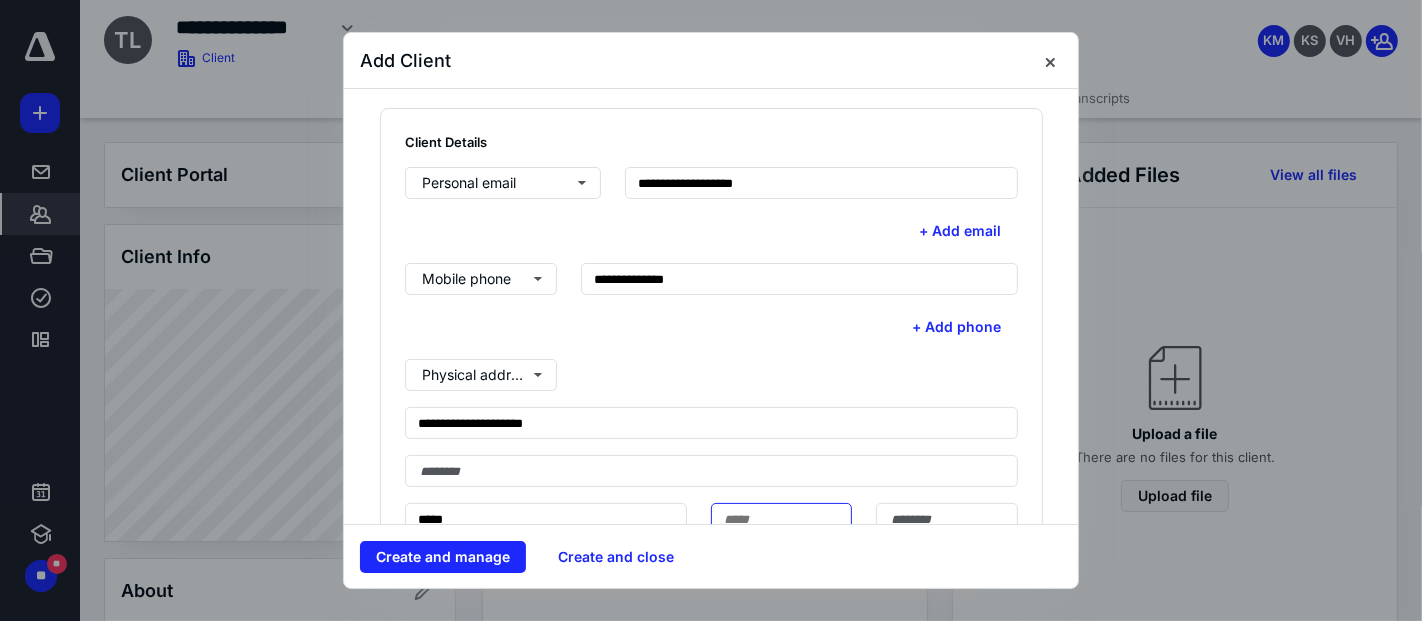 click at bounding box center (781, 519) 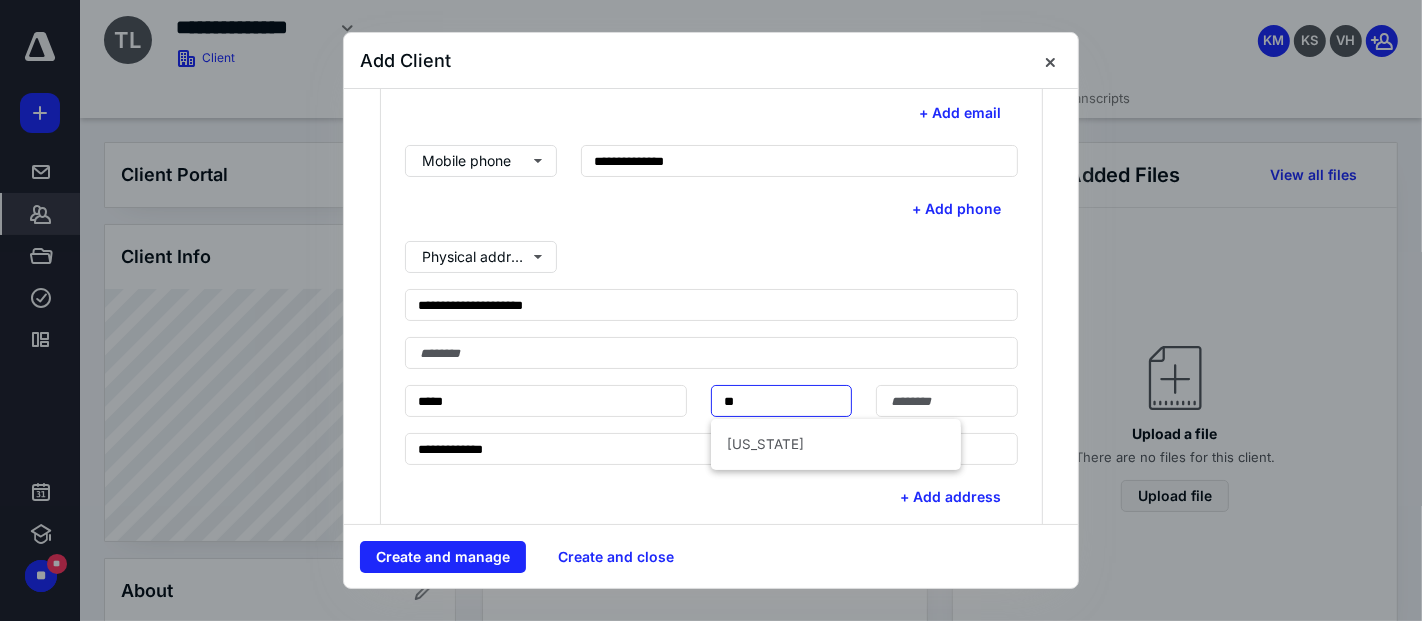 scroll, scrollTop: 669, scrollLeft: 0, axis: vertical 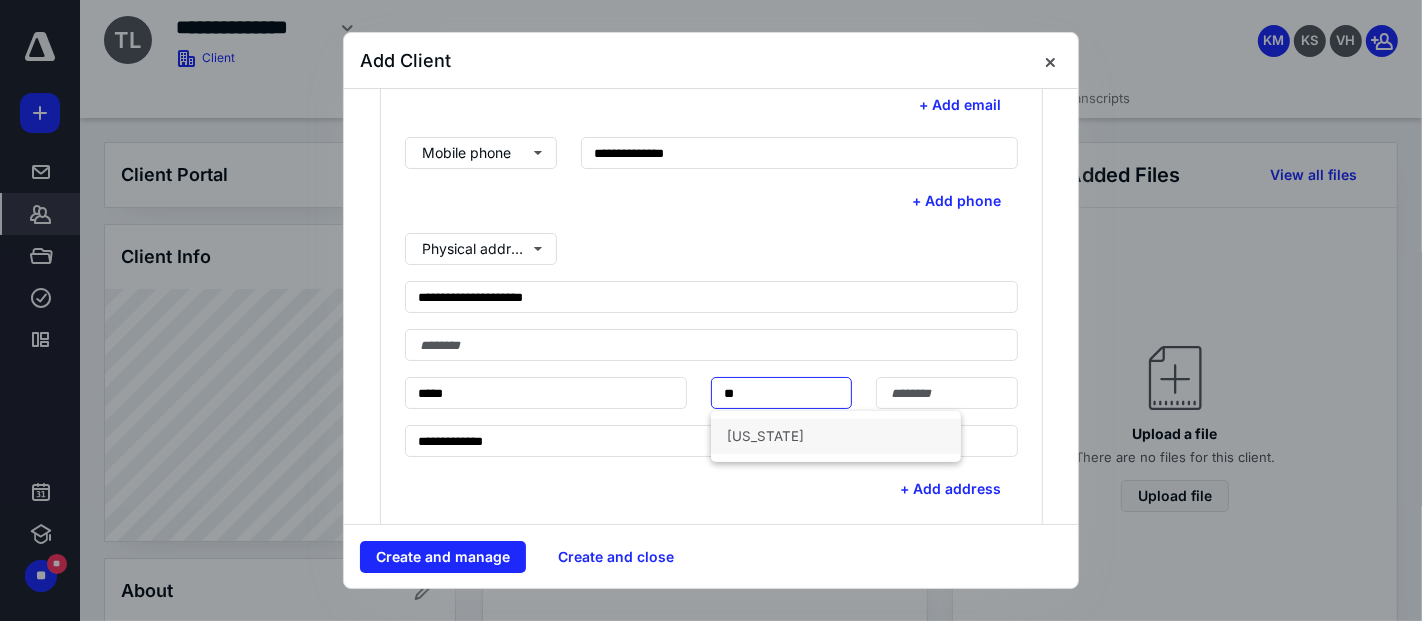 click on "[US_STATE]" at bounding box center [836, 436] 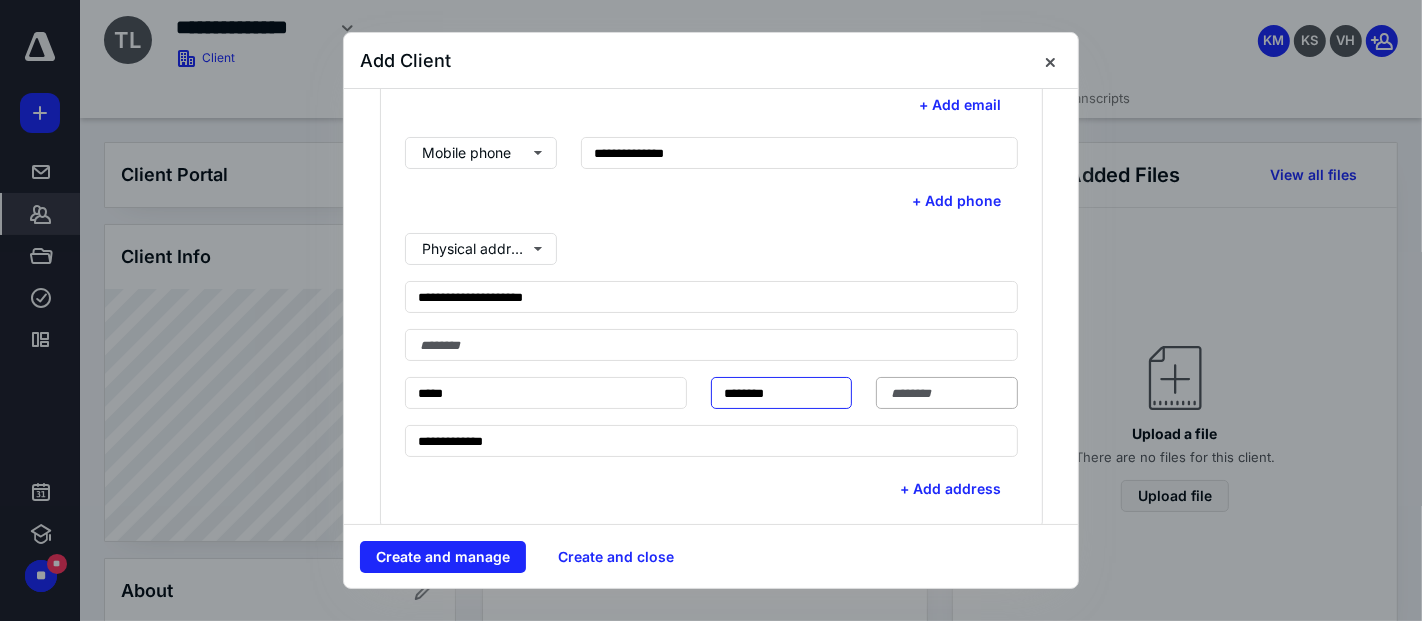 type on "********" 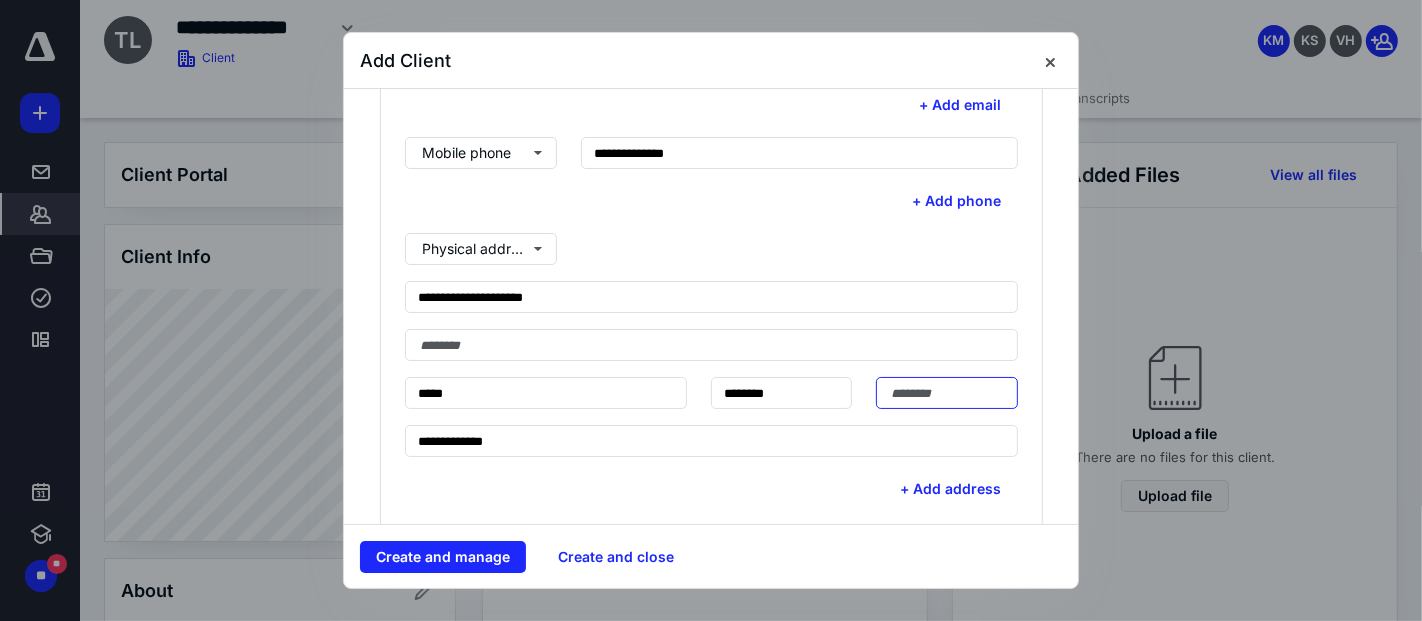 click at bounding box center (946, 393) 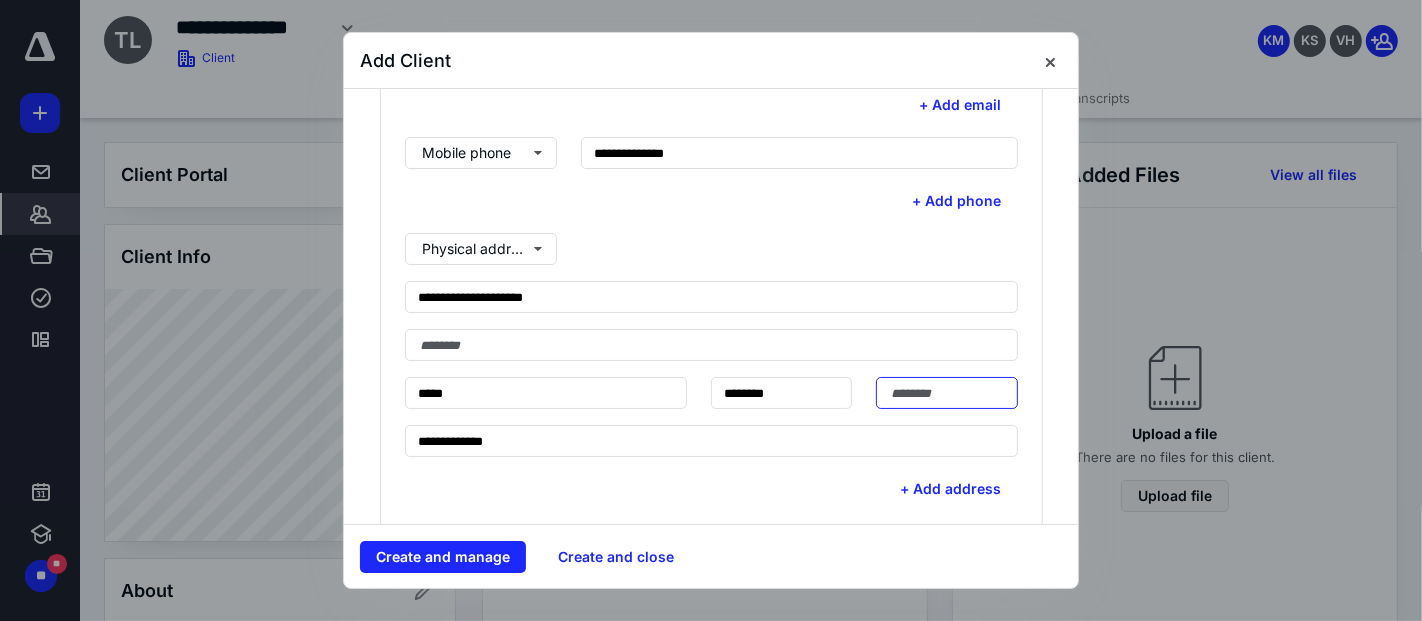 paste on "*****" 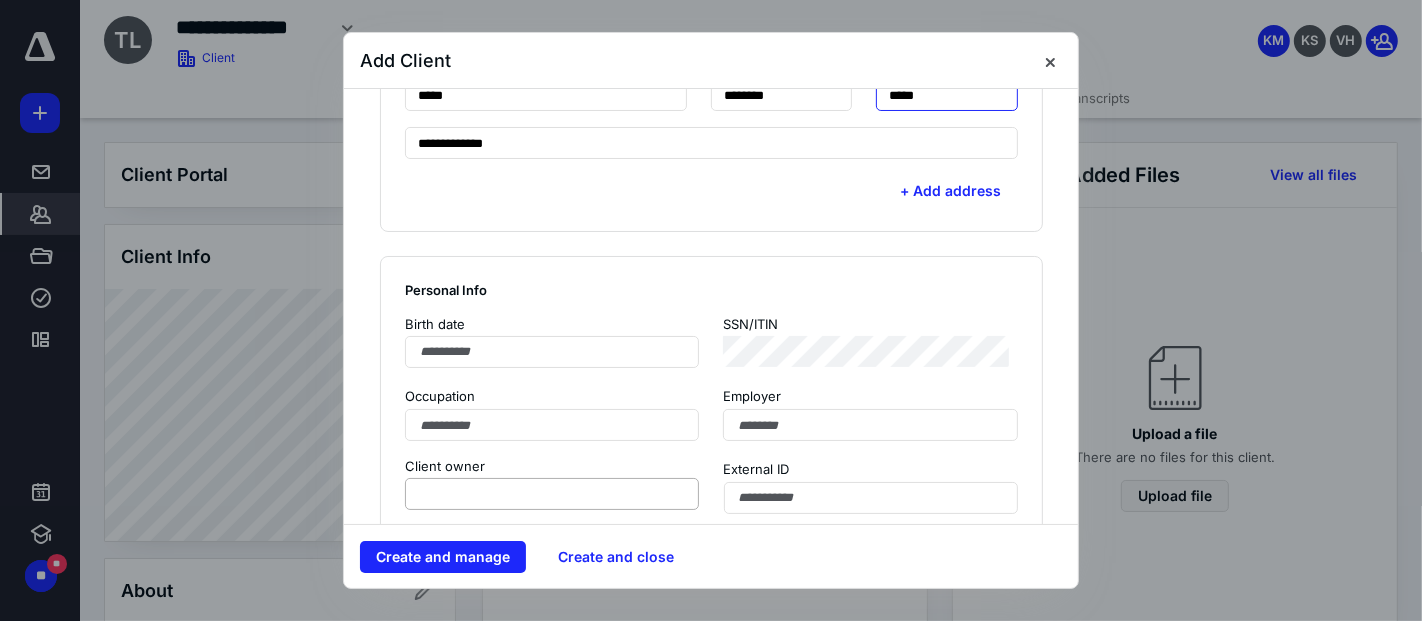 scroll, scrollTop: 973, scrollLeft: 0, axis: vertical 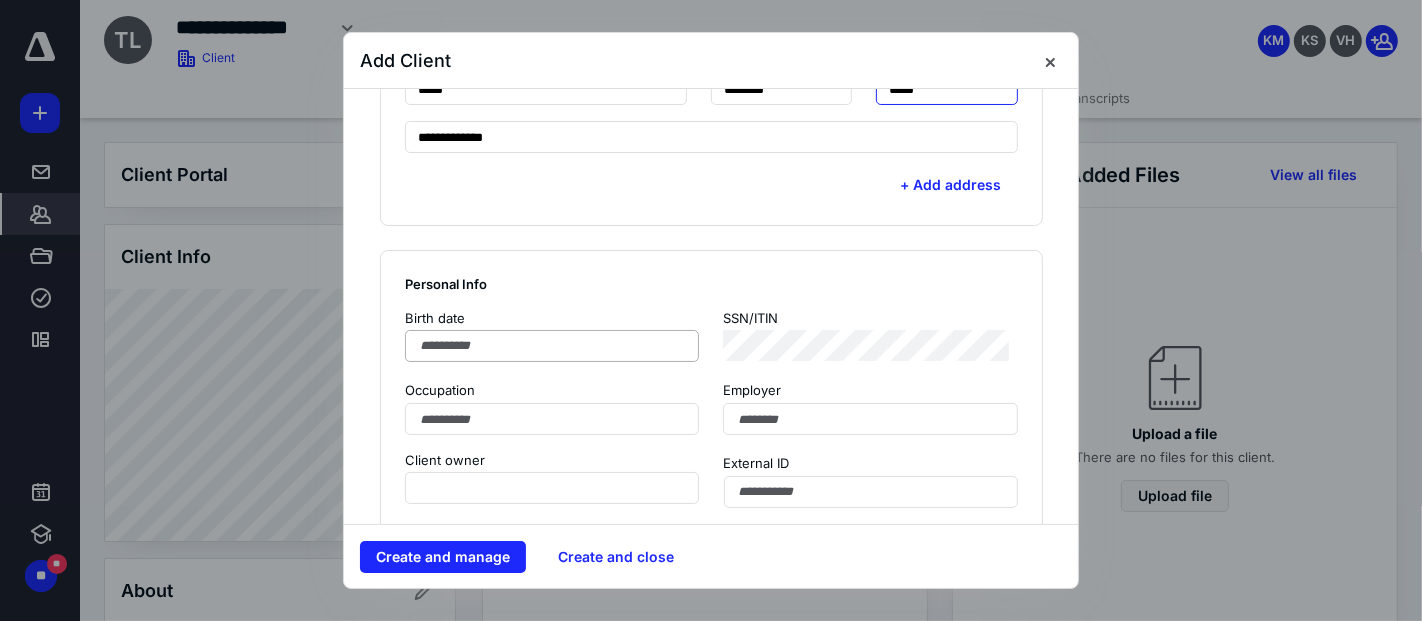 type on "*****" 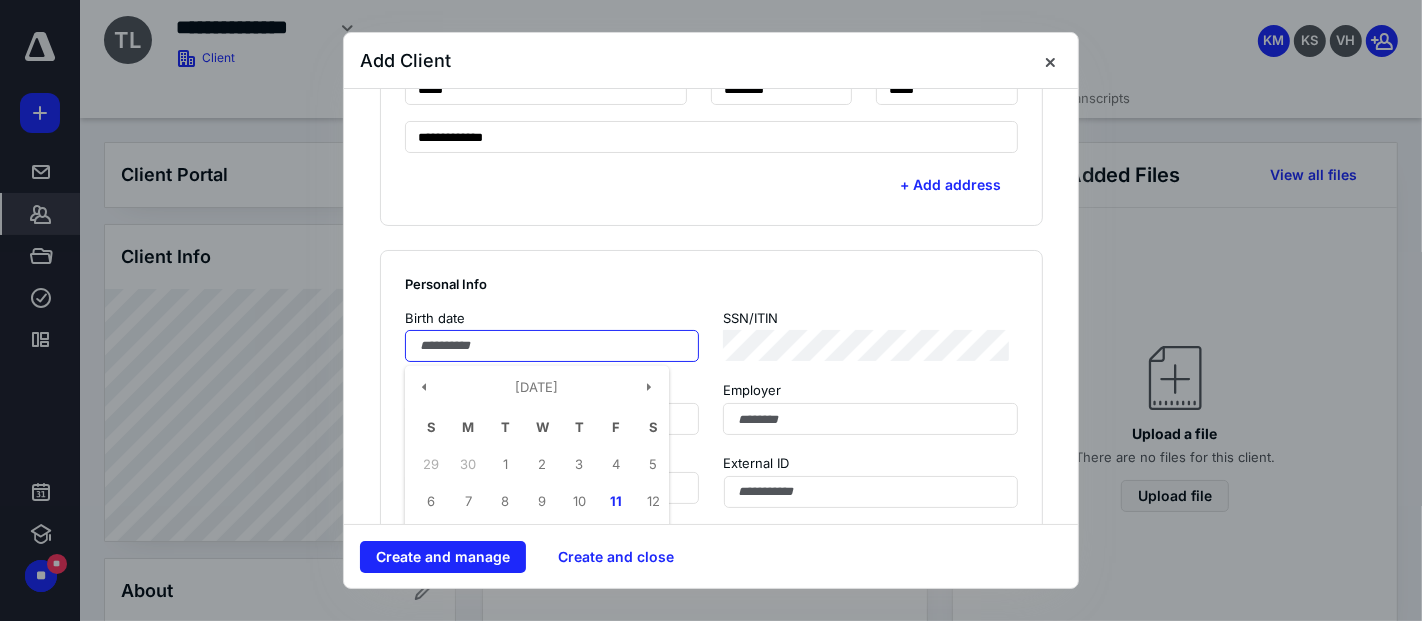 click at bounding box center (552, 346) 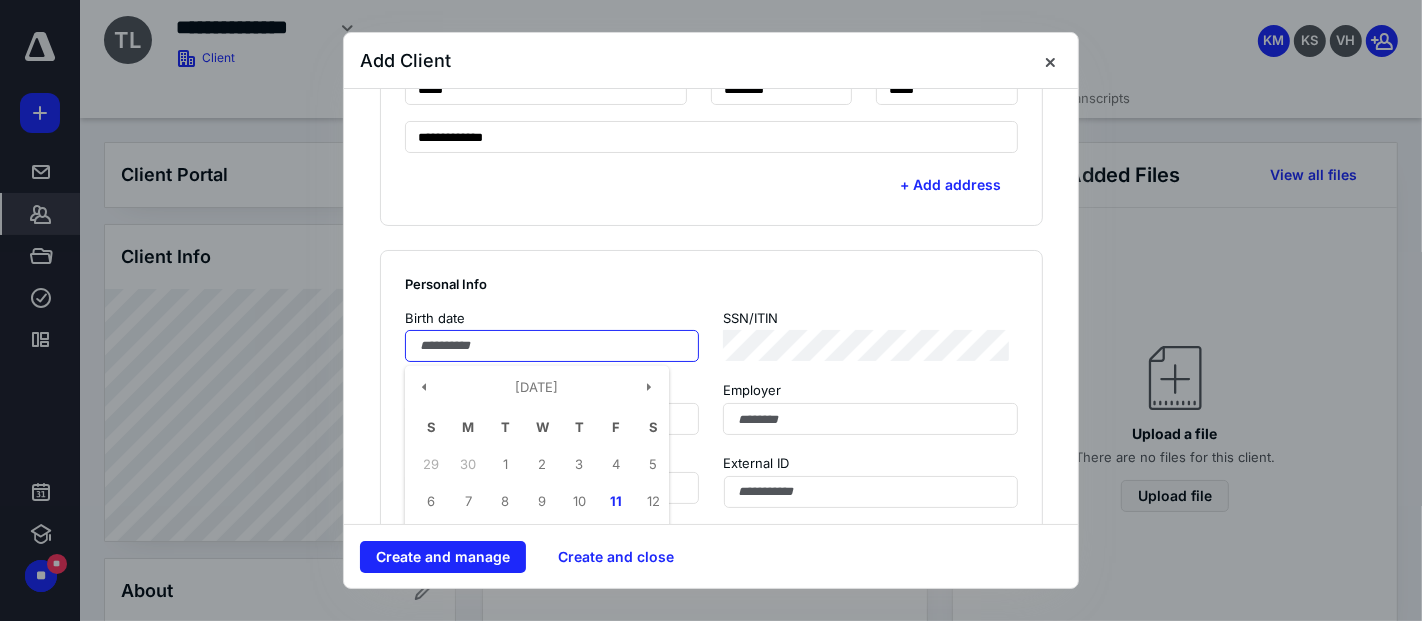 paste on "********" 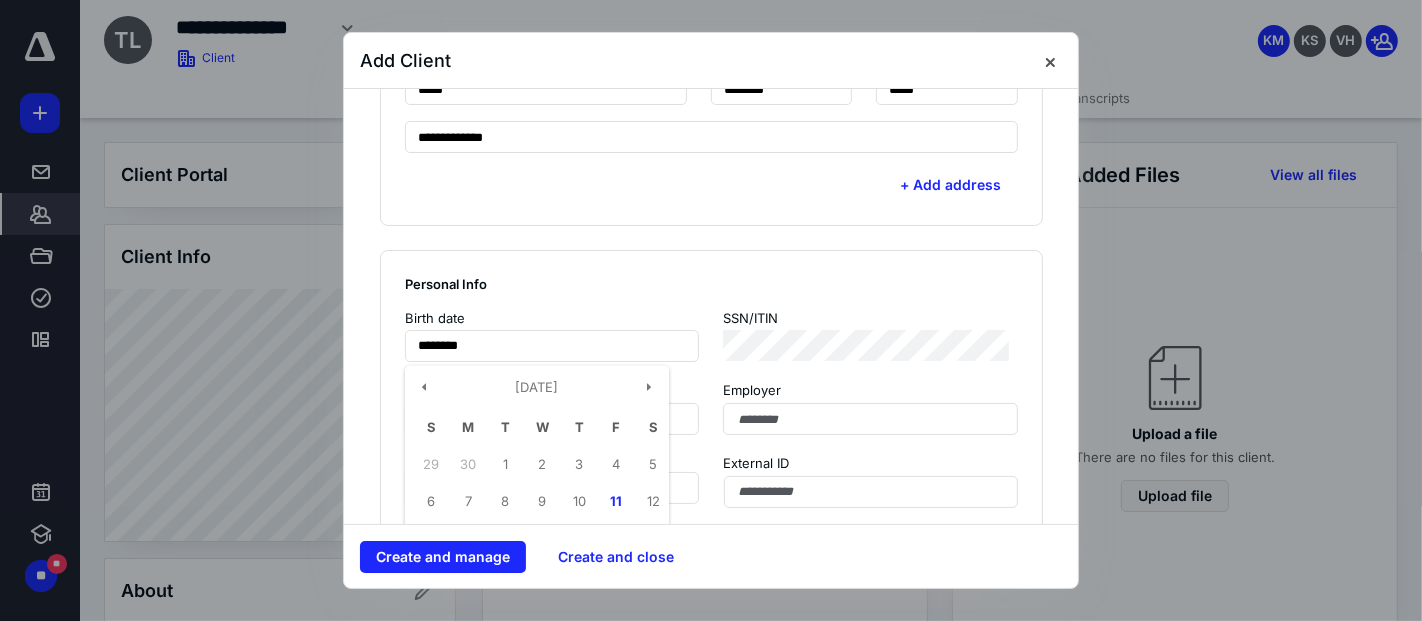 type on "**********" 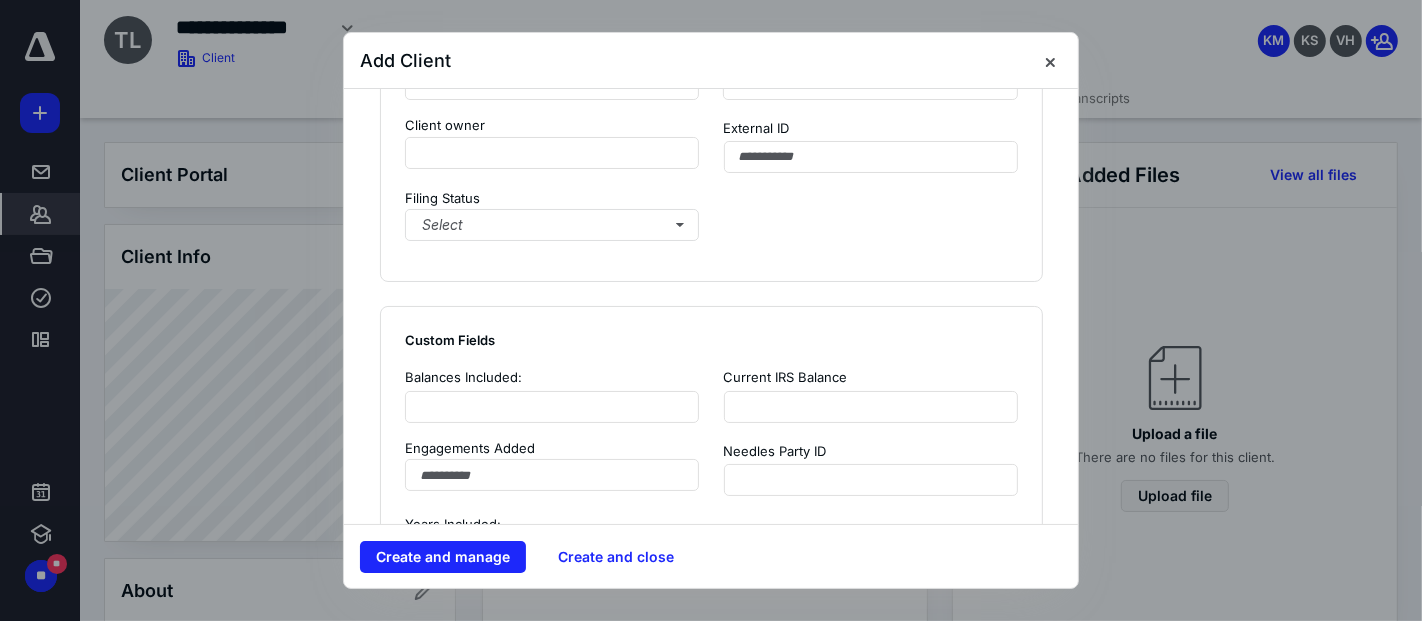 scroll, scrollTop: 1314, scrollLeft: 0, axis: vertical 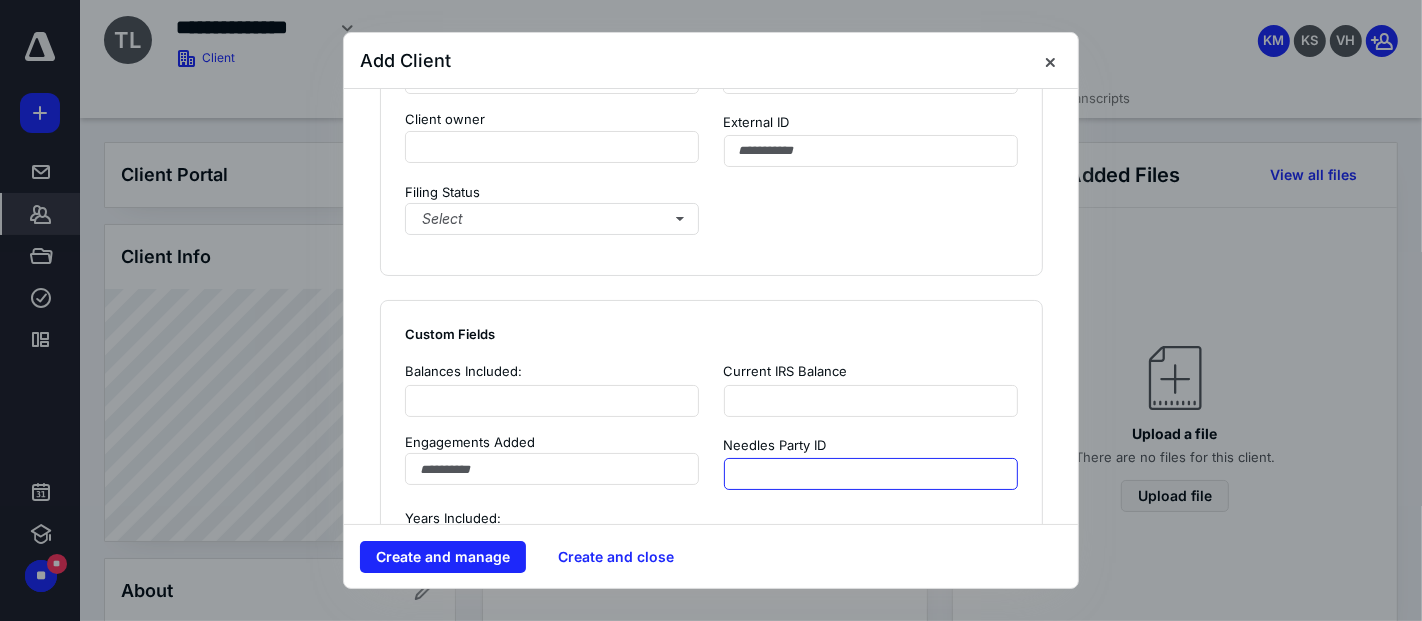 click at bounding box center (871, 474) 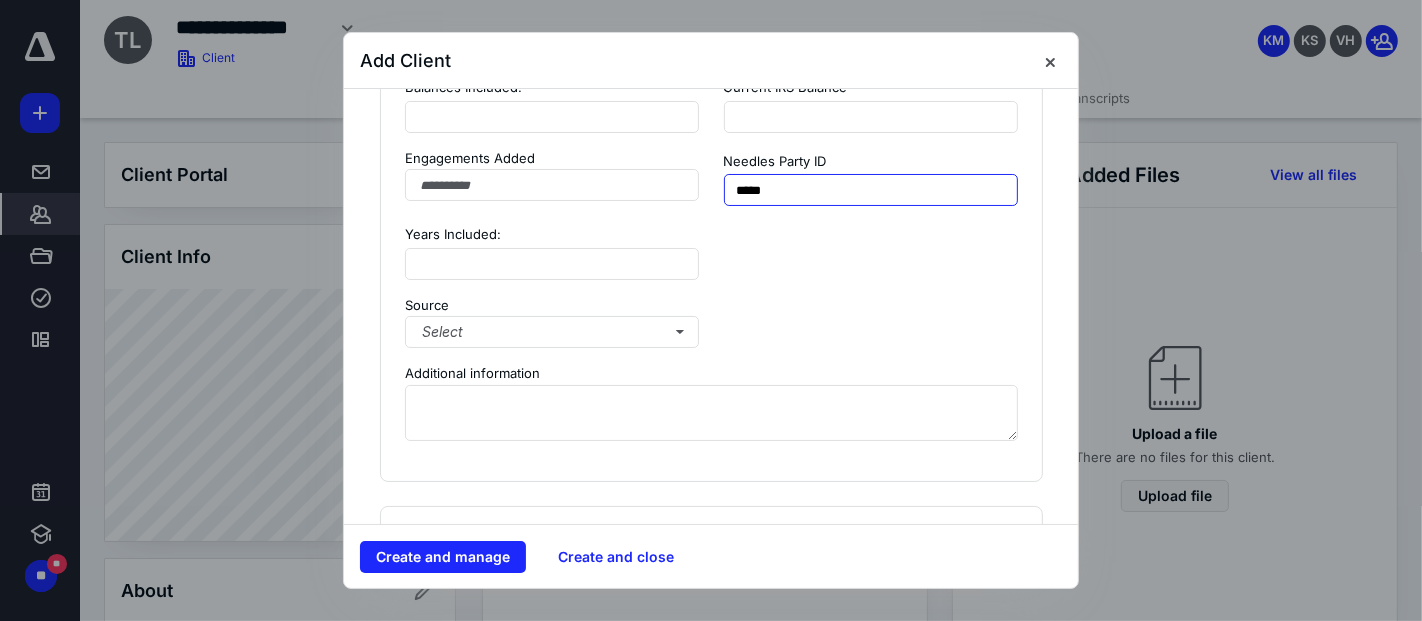 scroll, scrollTop: 1677, scrollLeft: 0, axis: vertical 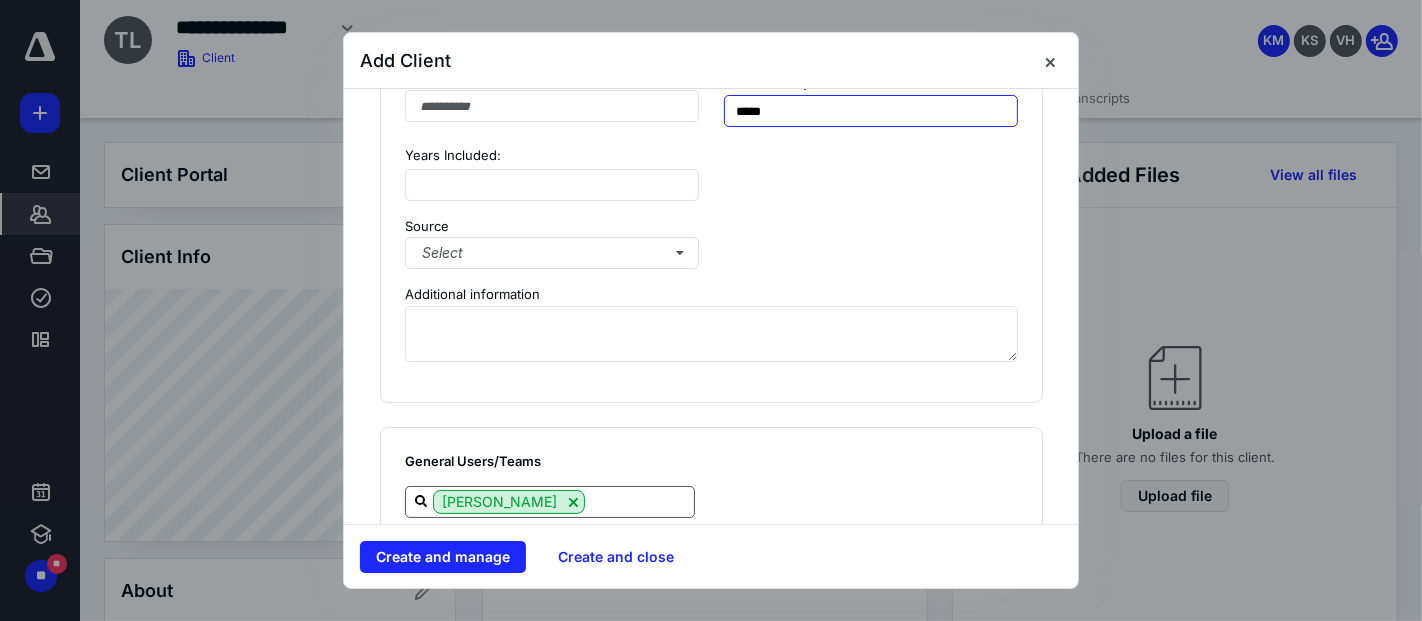 type on "*****" 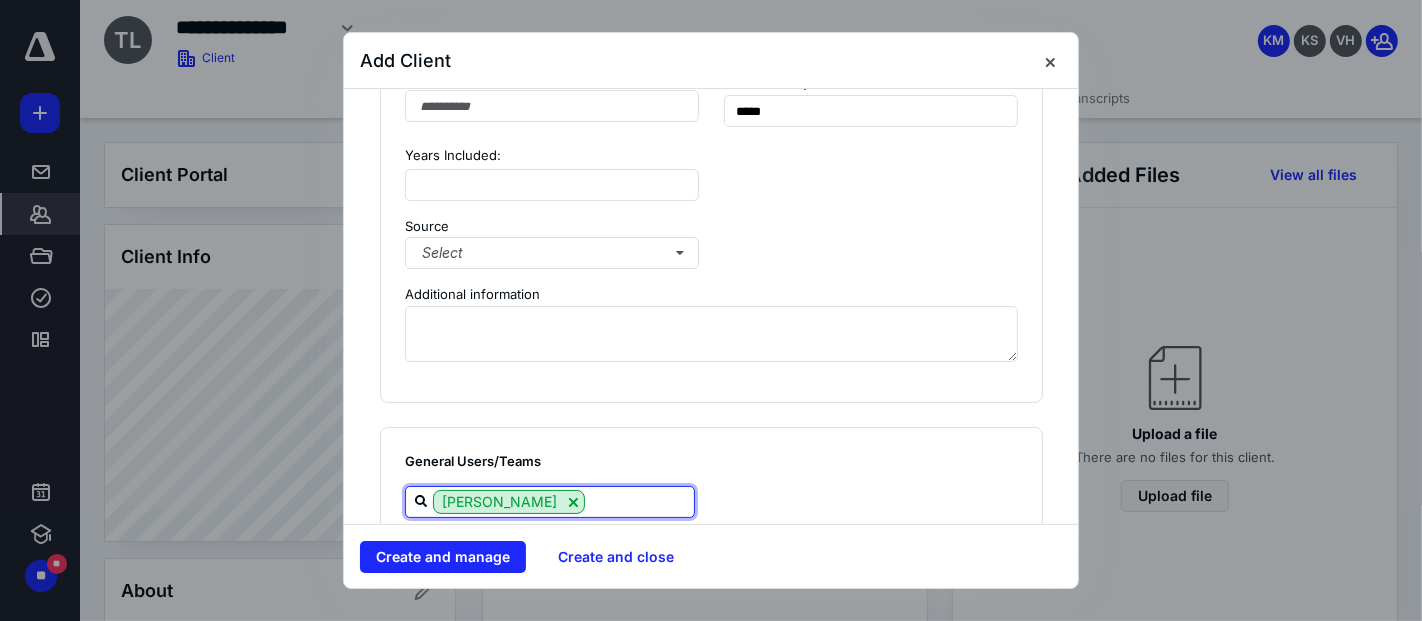click at bounding box center (639, 501) 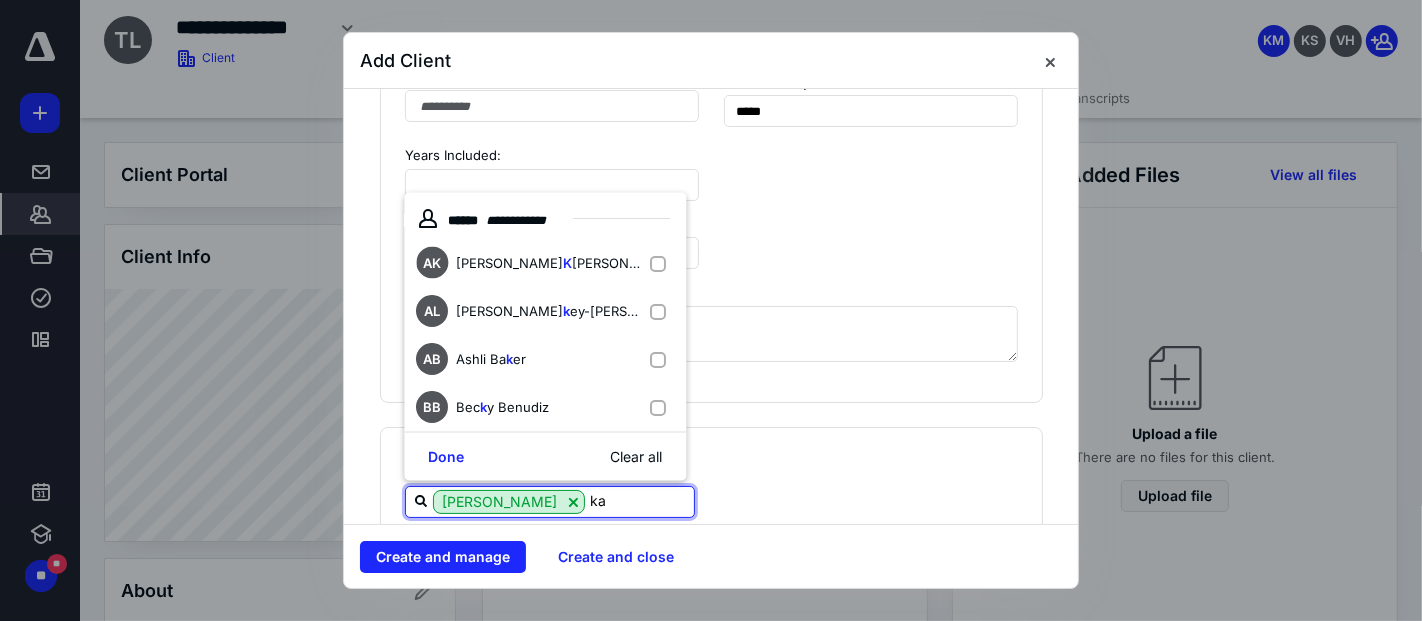 type on "[PERSON_NAME]" 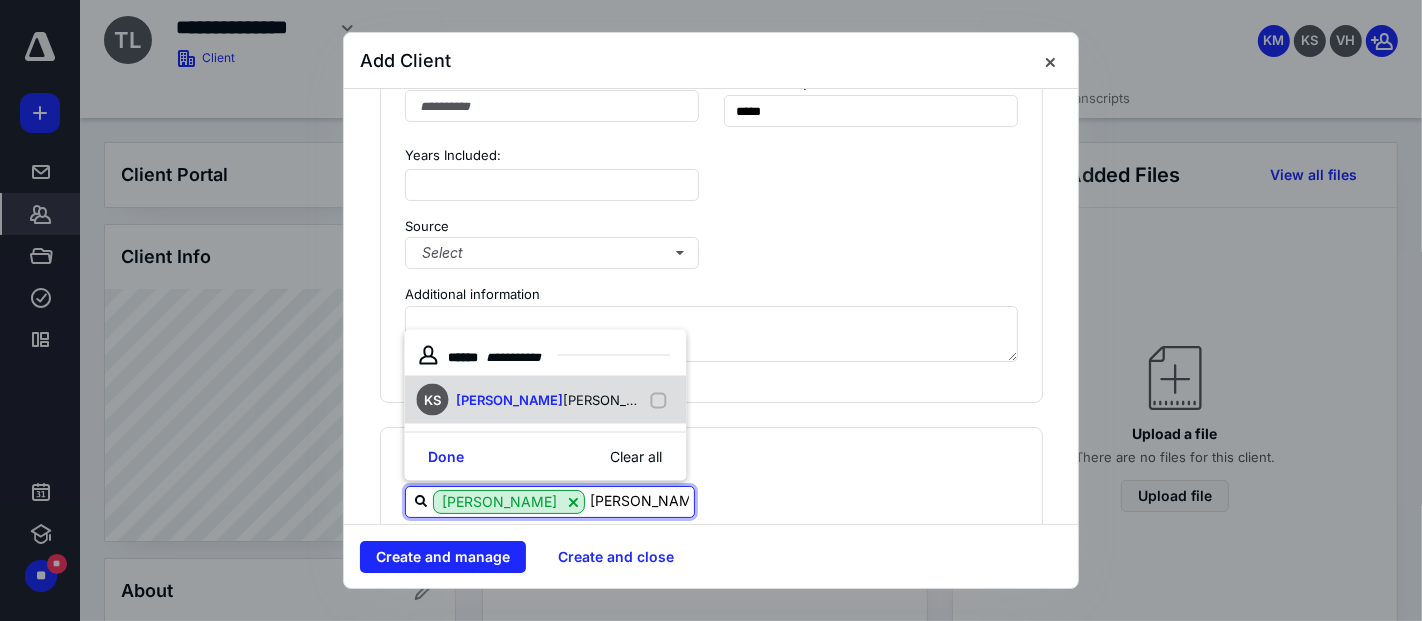 click at bounding box center (662, 400) 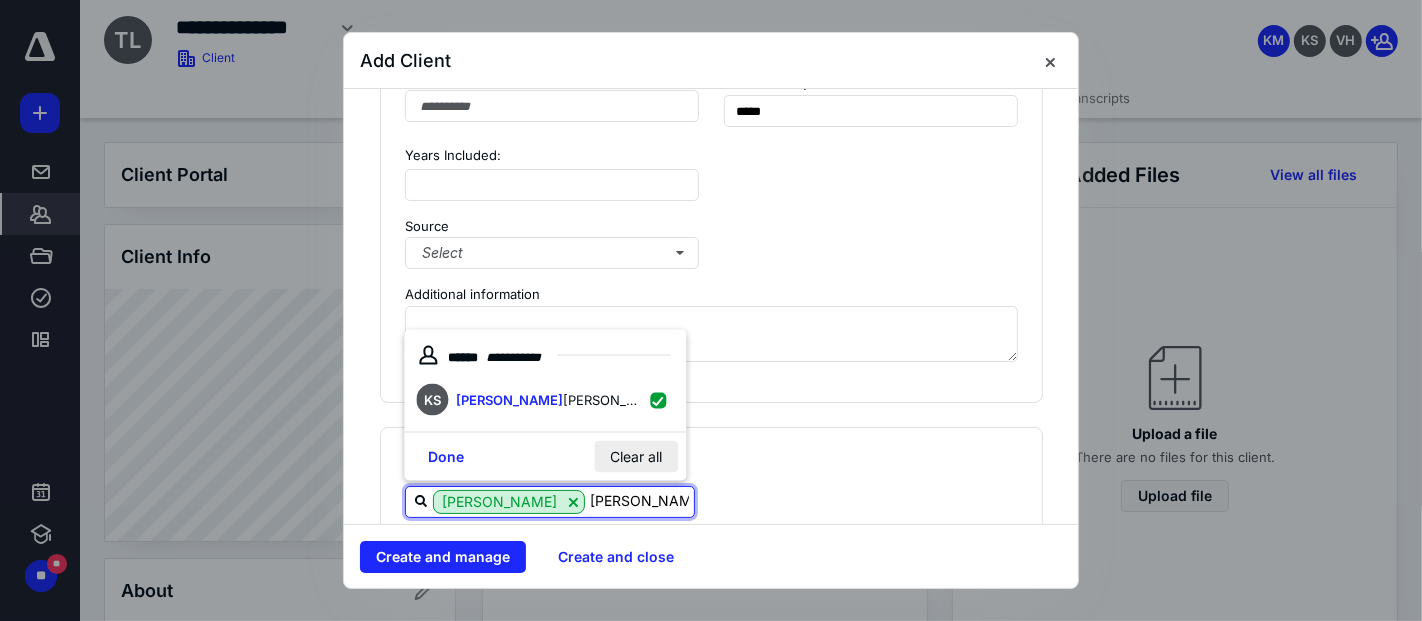checkbox on "true" 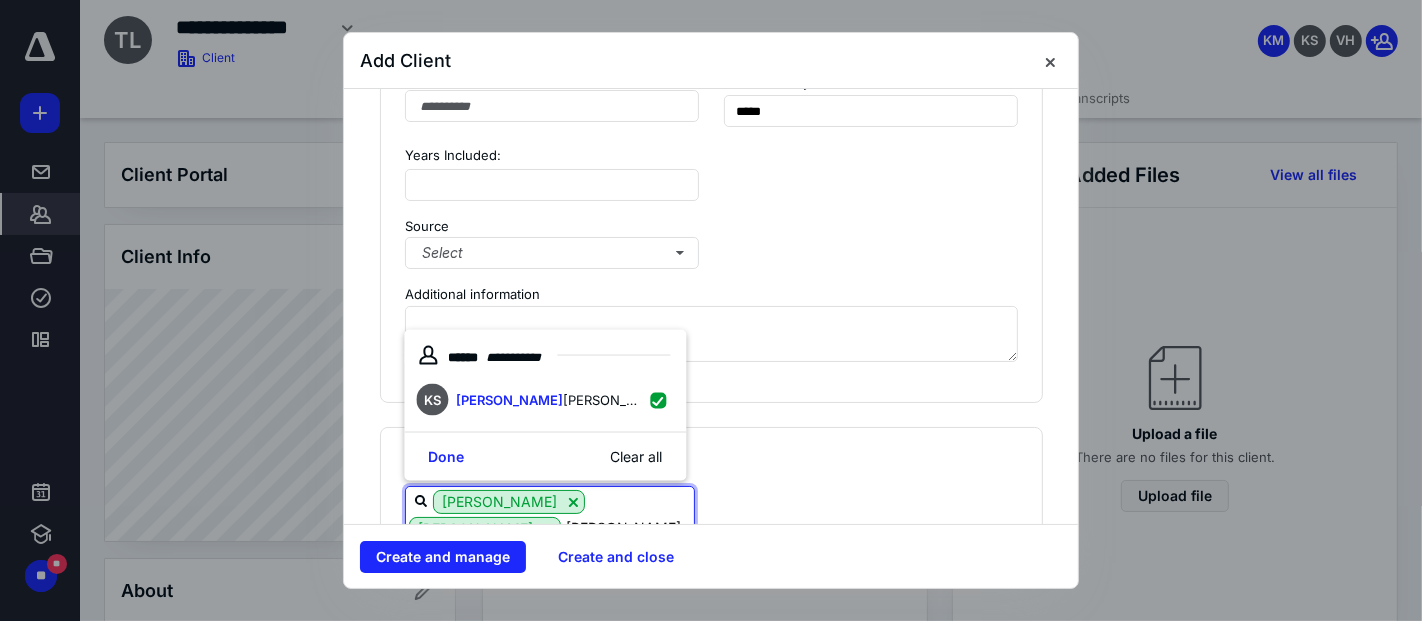 click on "[PERSON_NAME]" at bounding box center (627, 528) 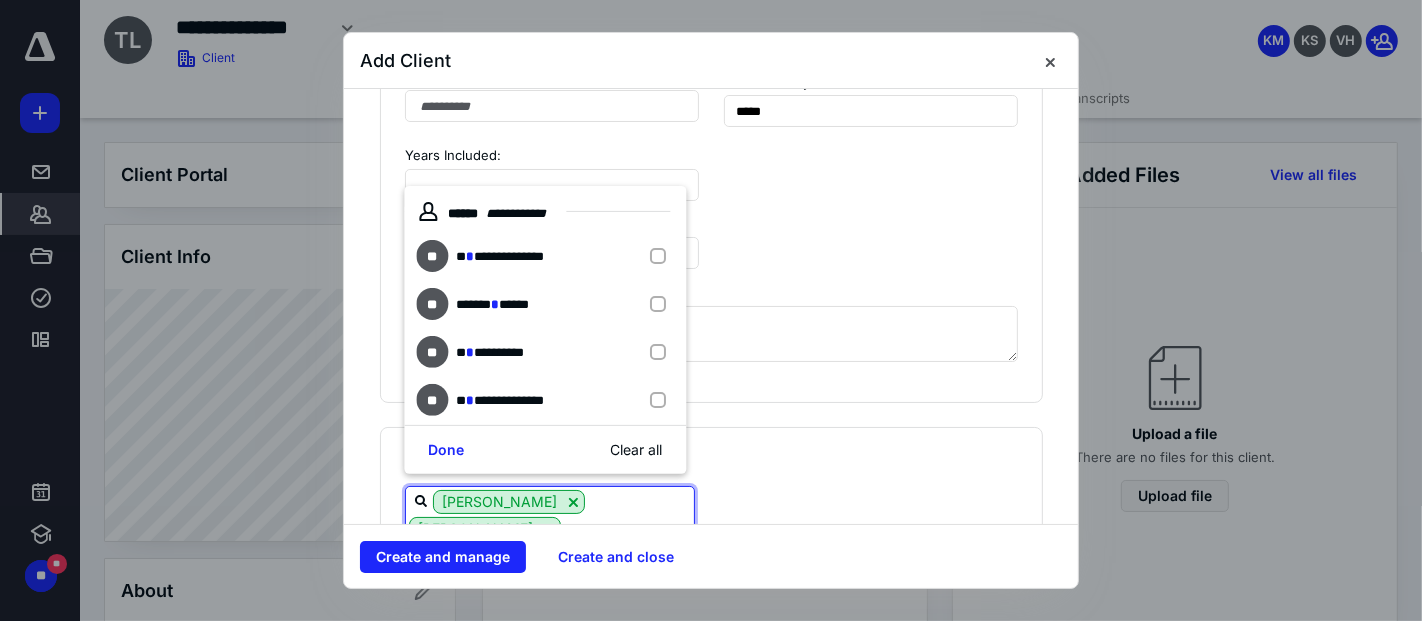 scroll, scrollTop: 1683, scrollLeft: 0, axis: vertical 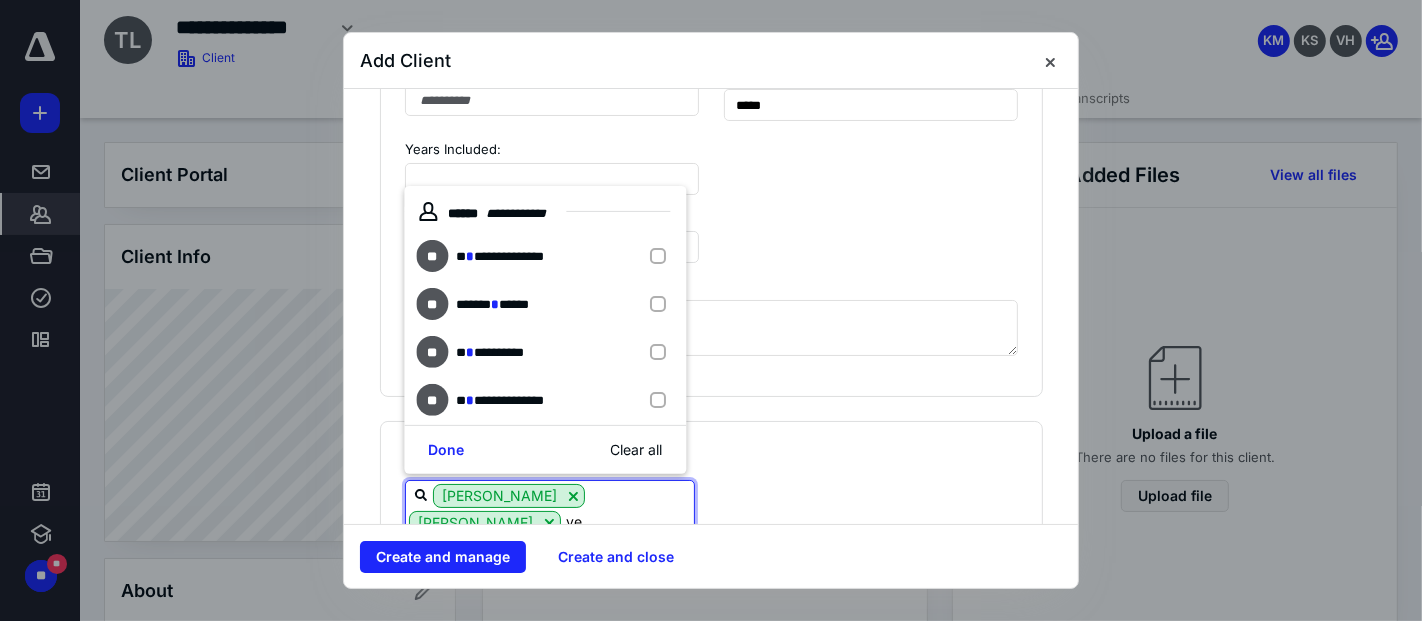type on "ver" 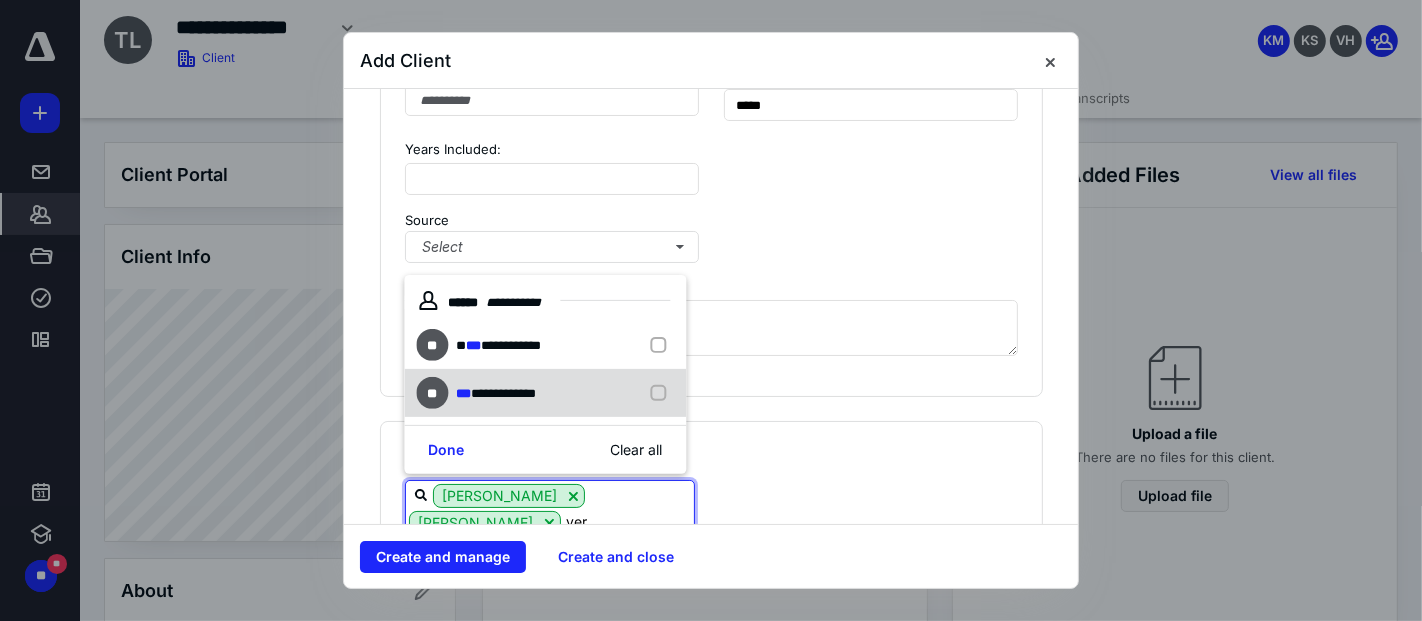 click at bounding box center [662, 394] 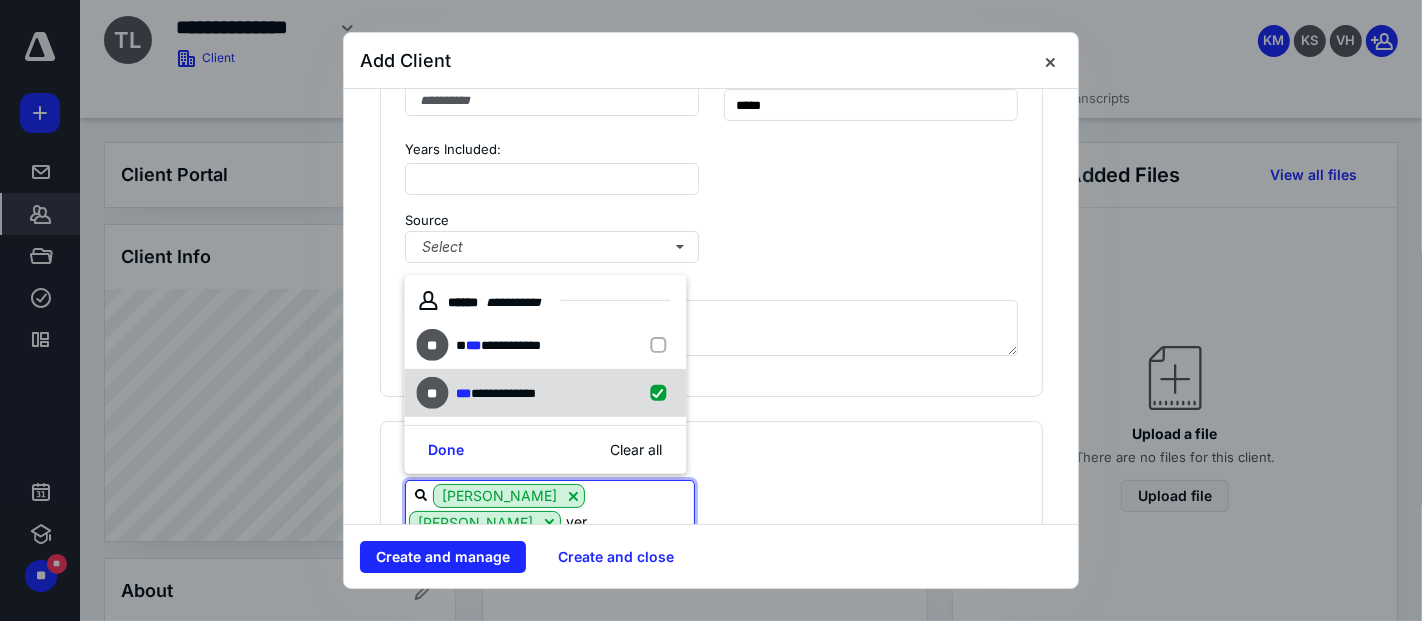 checkbox on "true" 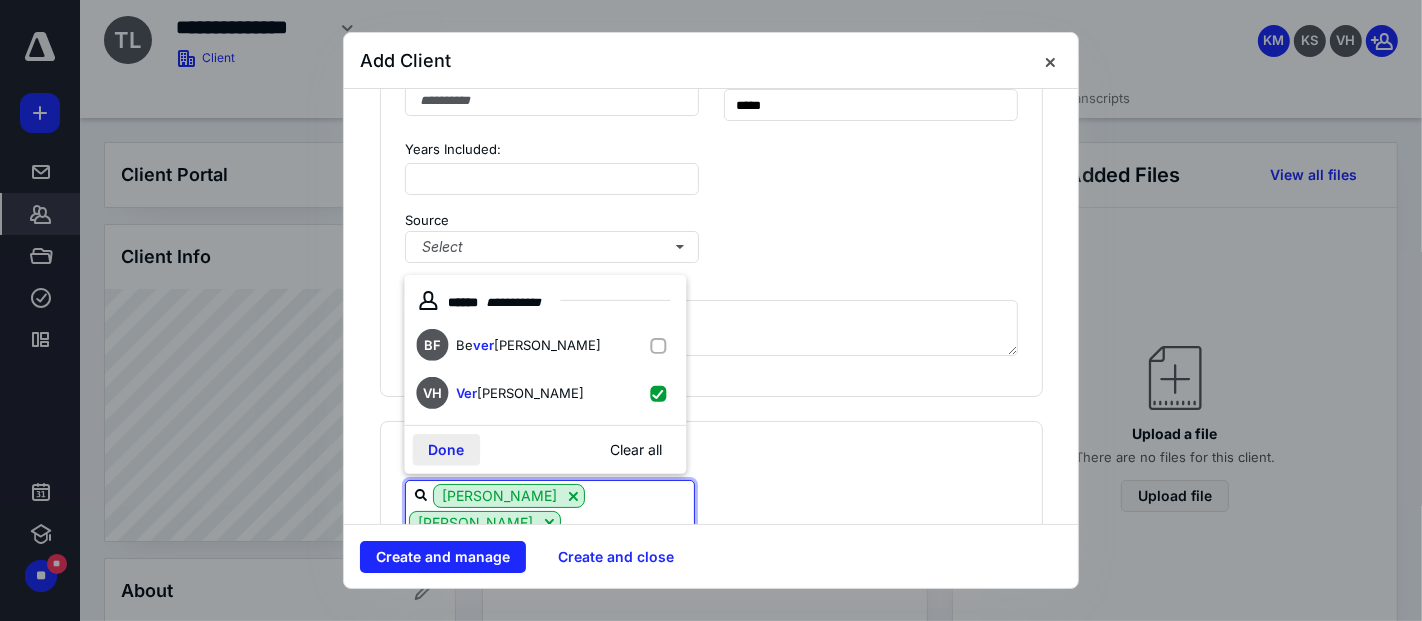 type on "ver" 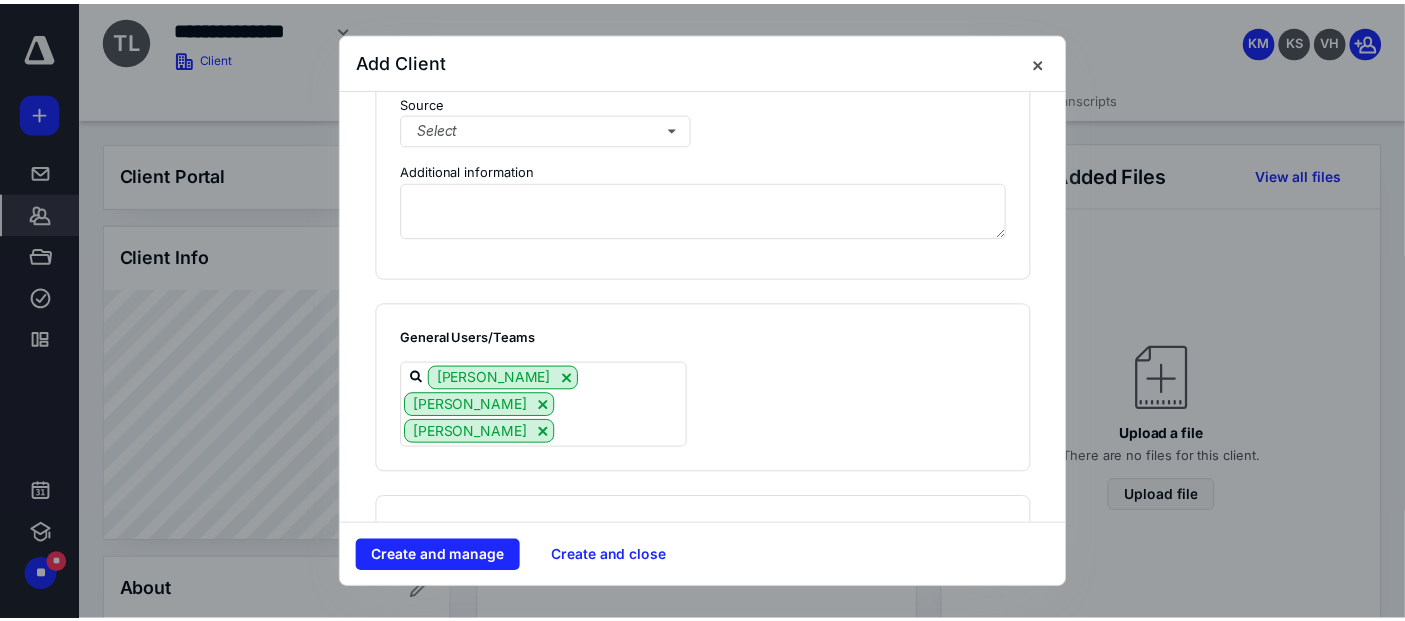 scroll, scrollTop: 1802, scrollLeft: 0, axis: vertical 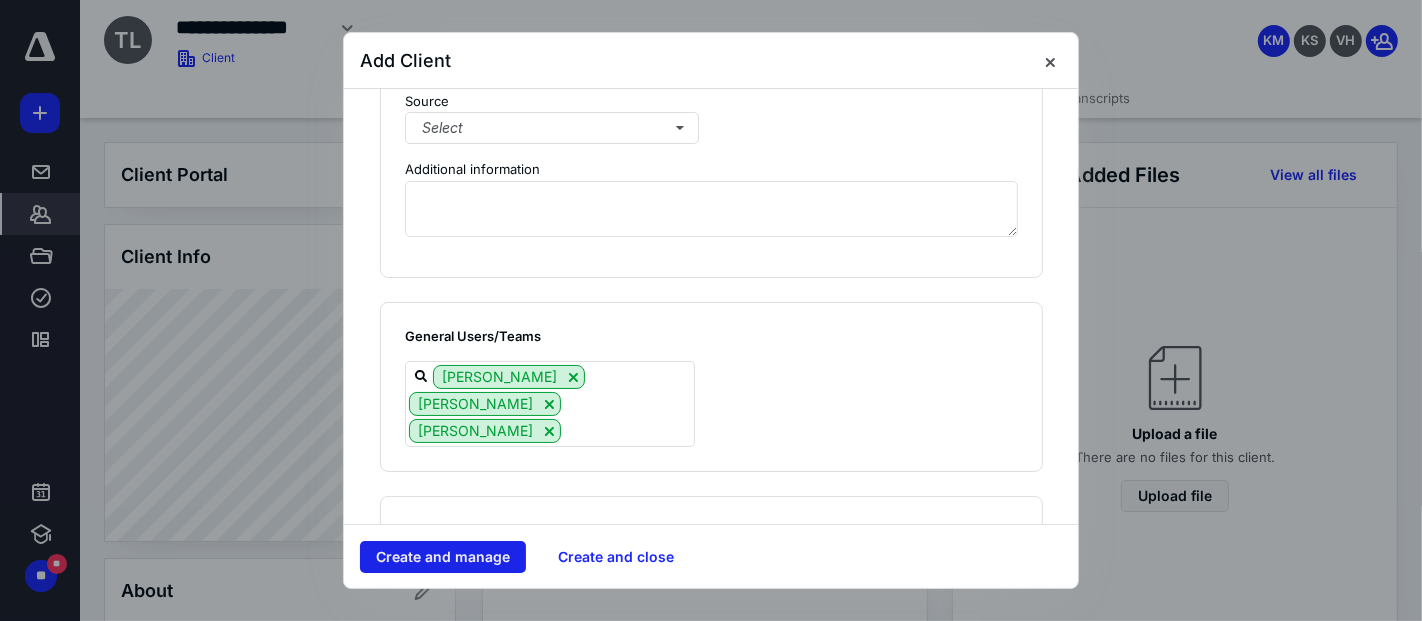 click on "Create and manage" at bounding box center (443, 557) 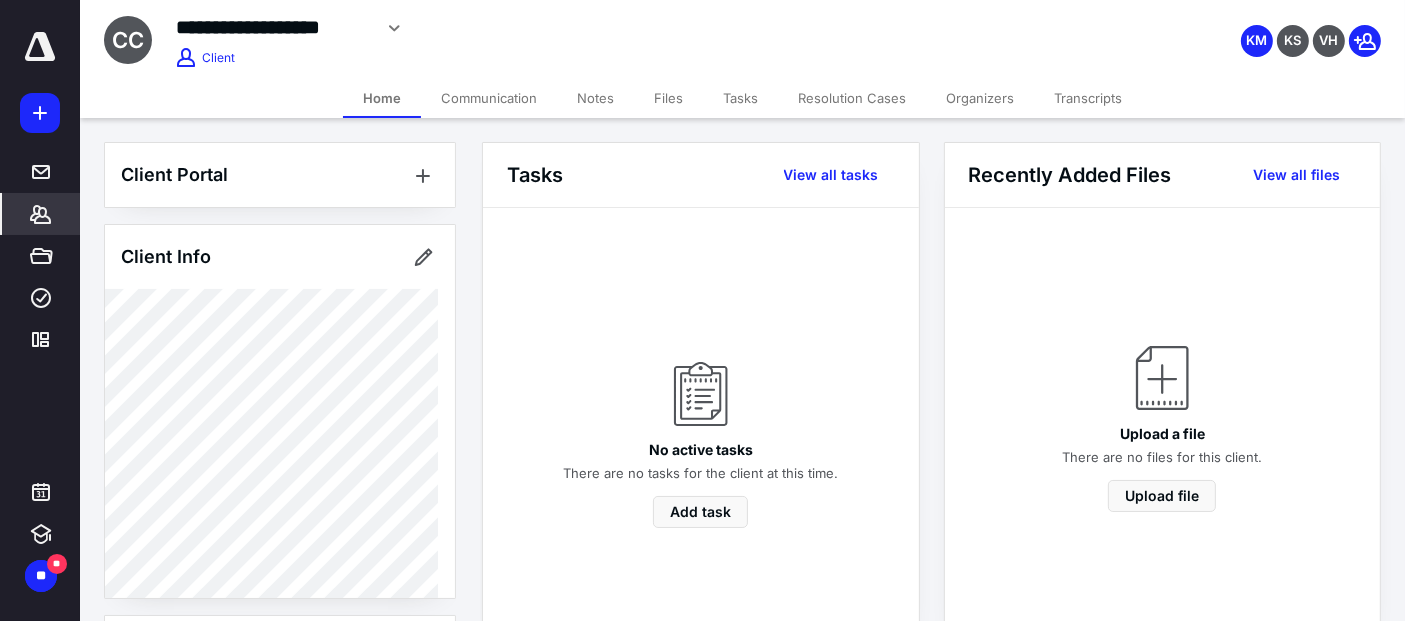 click on "Files" at bounding box center (668, 98) 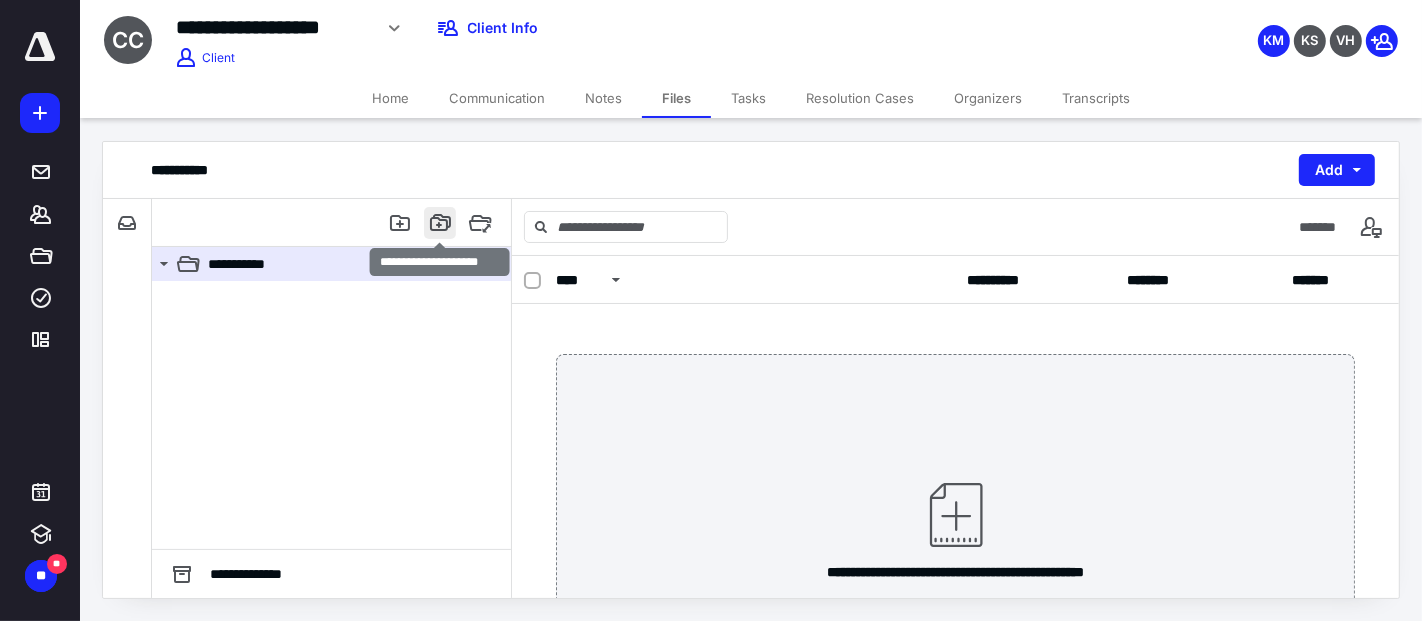 click at bounding box center [440, 223] 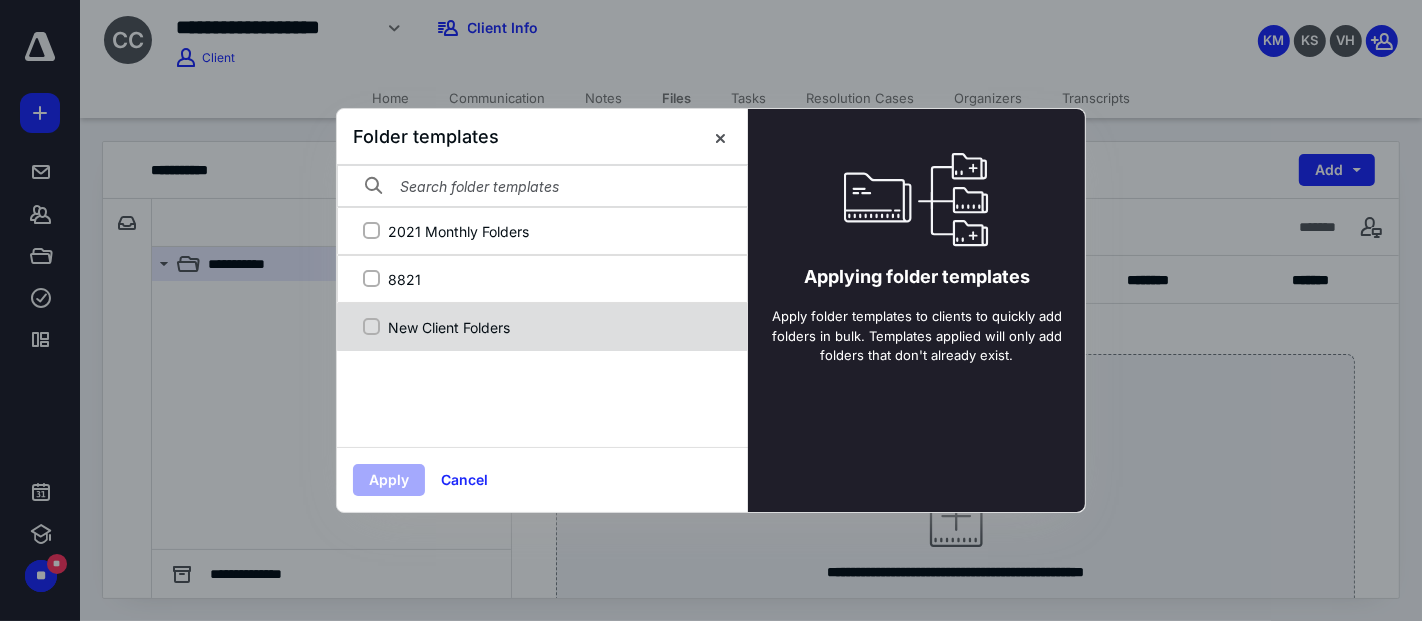 drag, startPoint x: 368, startPoint y: 325, endPoint x: 364, endPoint y: 385, distance: 60.133186 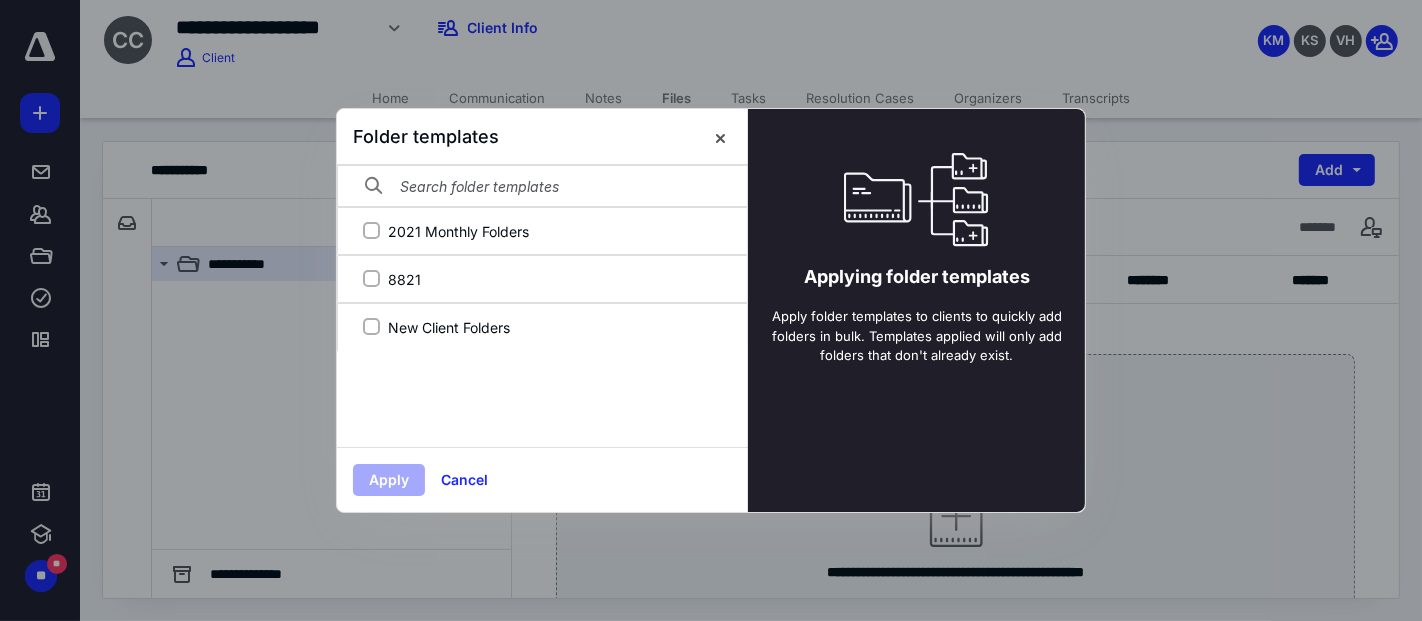 checkbox on "true" 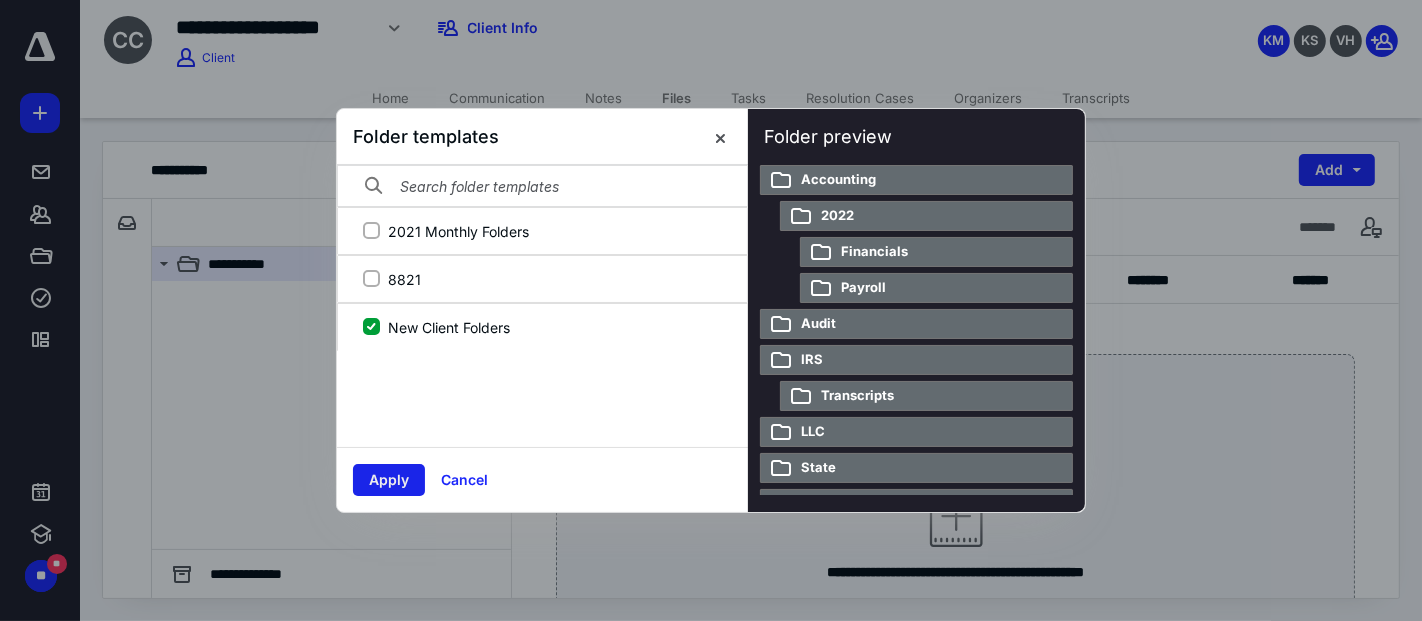 click on "Apply" at bounding box center (389, 480) 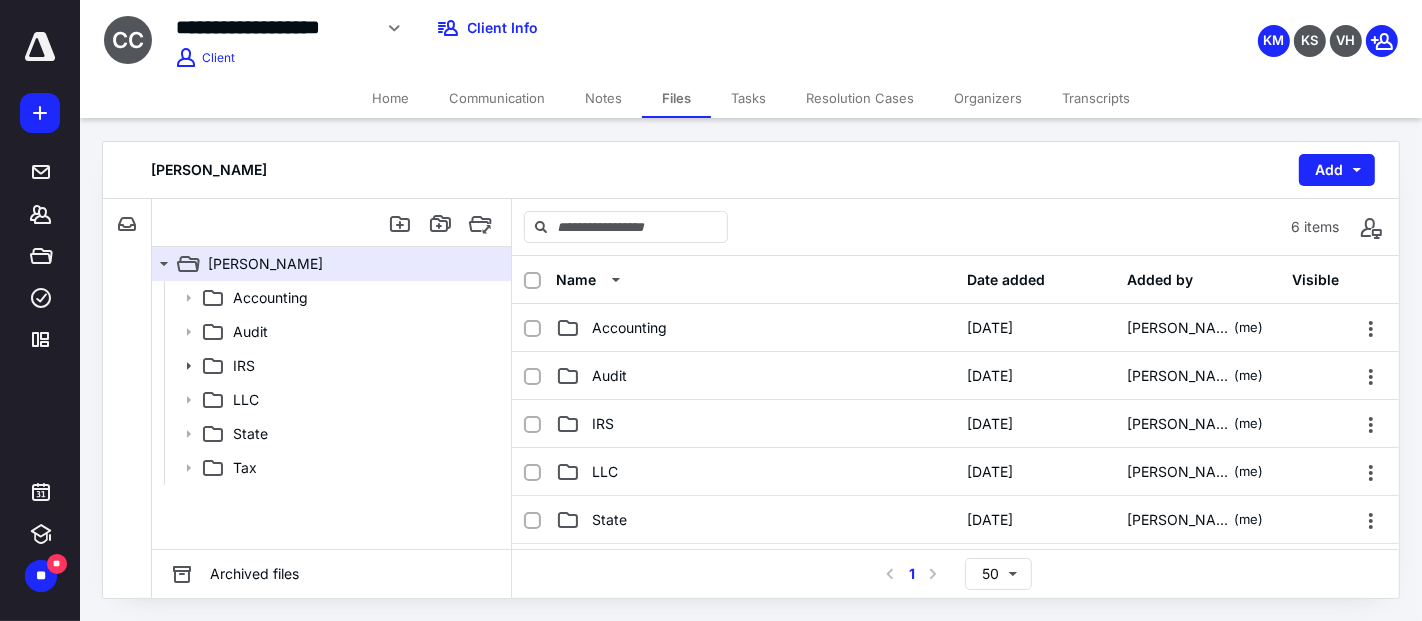 click on "Home" at bounding box center [390, 98] 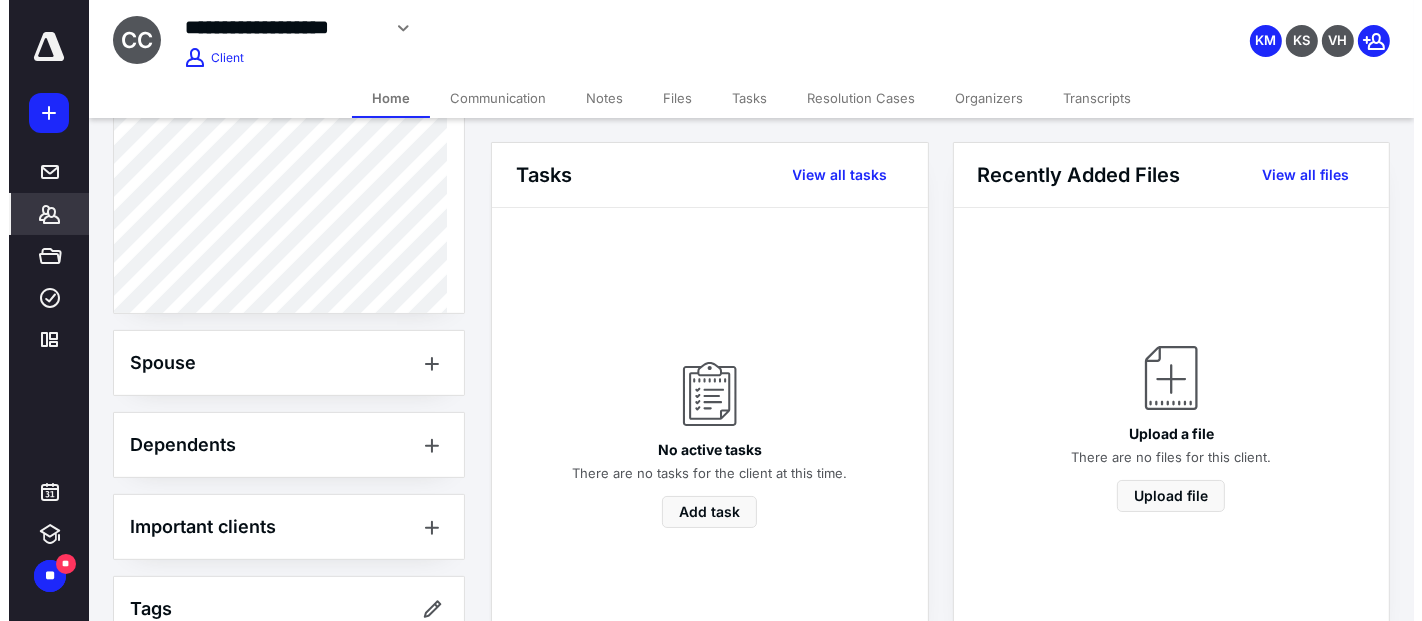 scroll, scrollTop: 740, scrollLeft: 0, axis: vertical 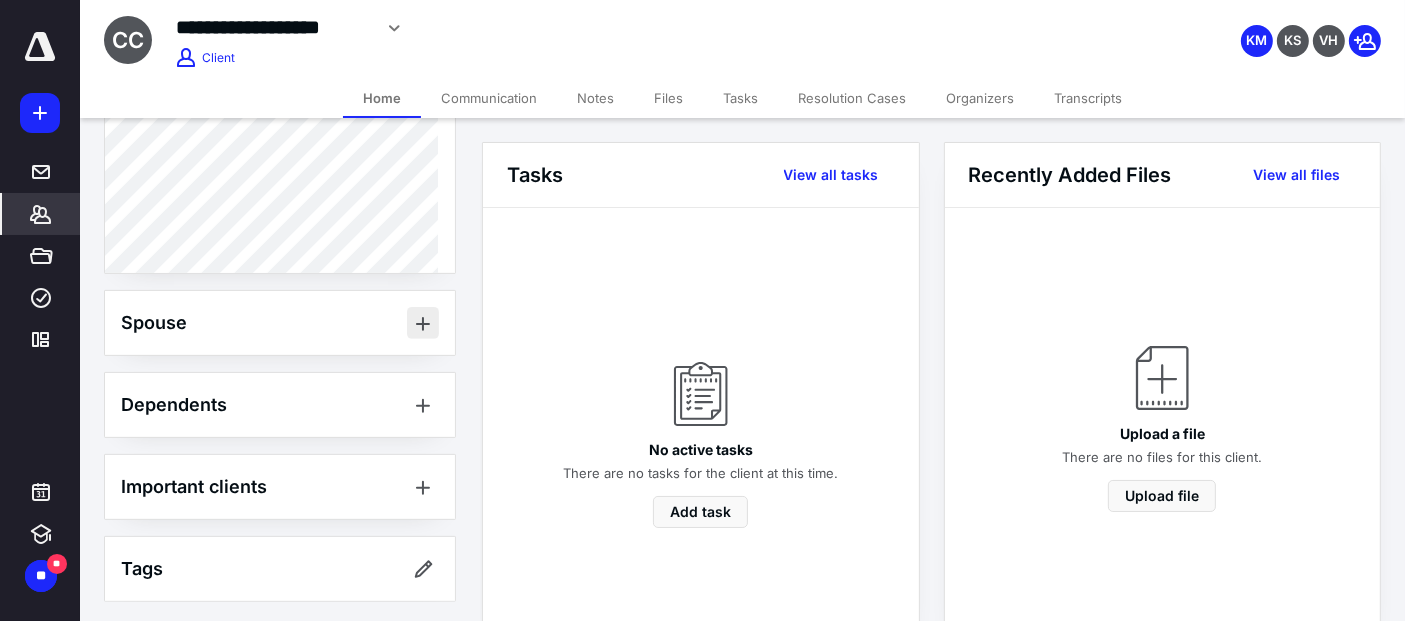 click at bounding box center (423, 323) 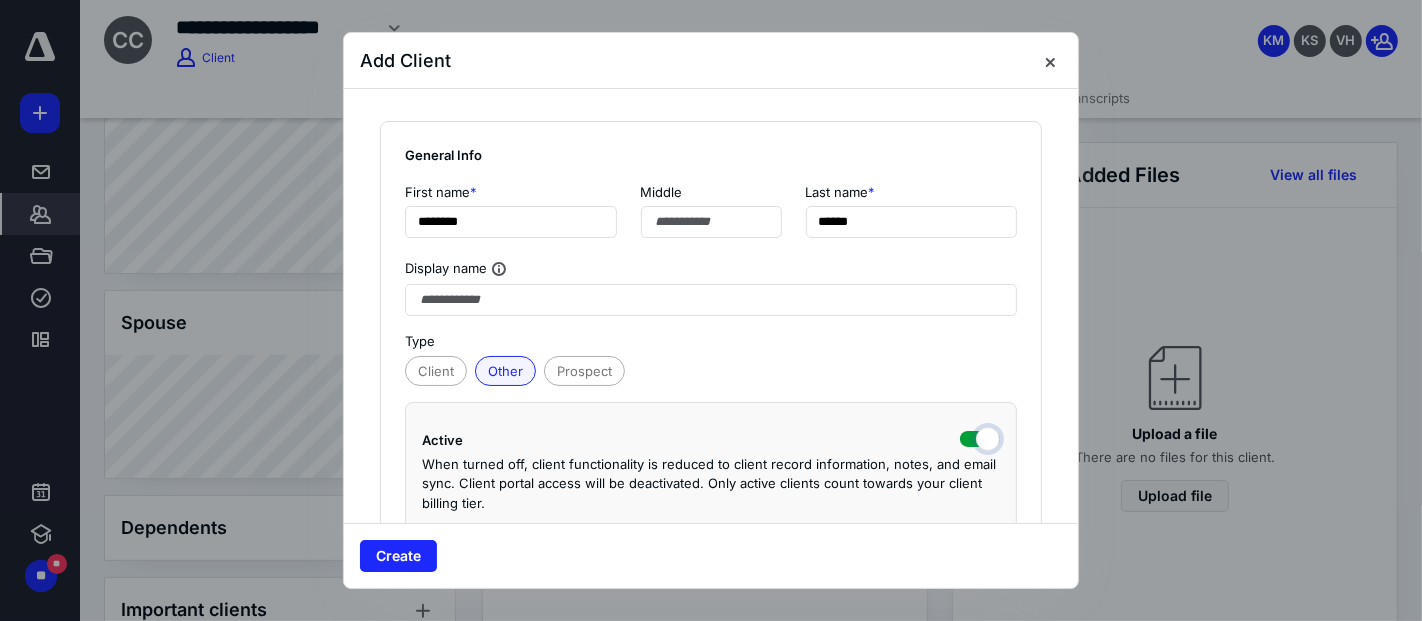 click at bounding box center [980, 437] 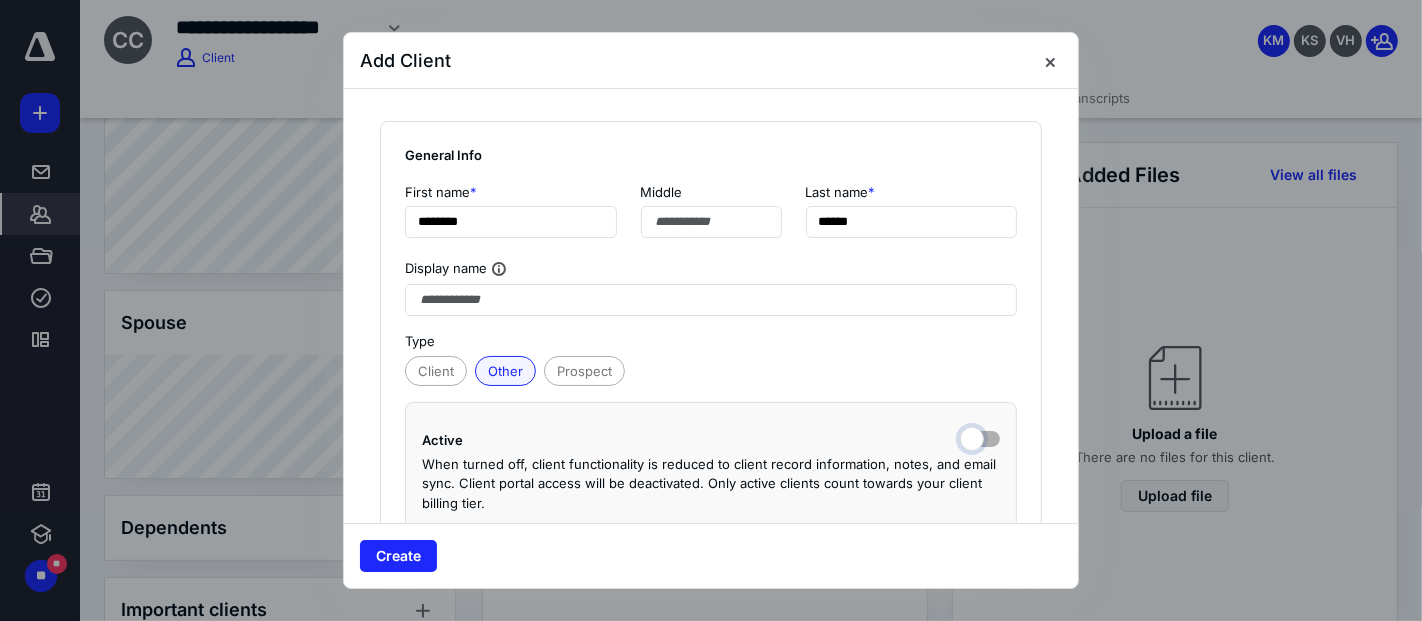 checkbox on "false" 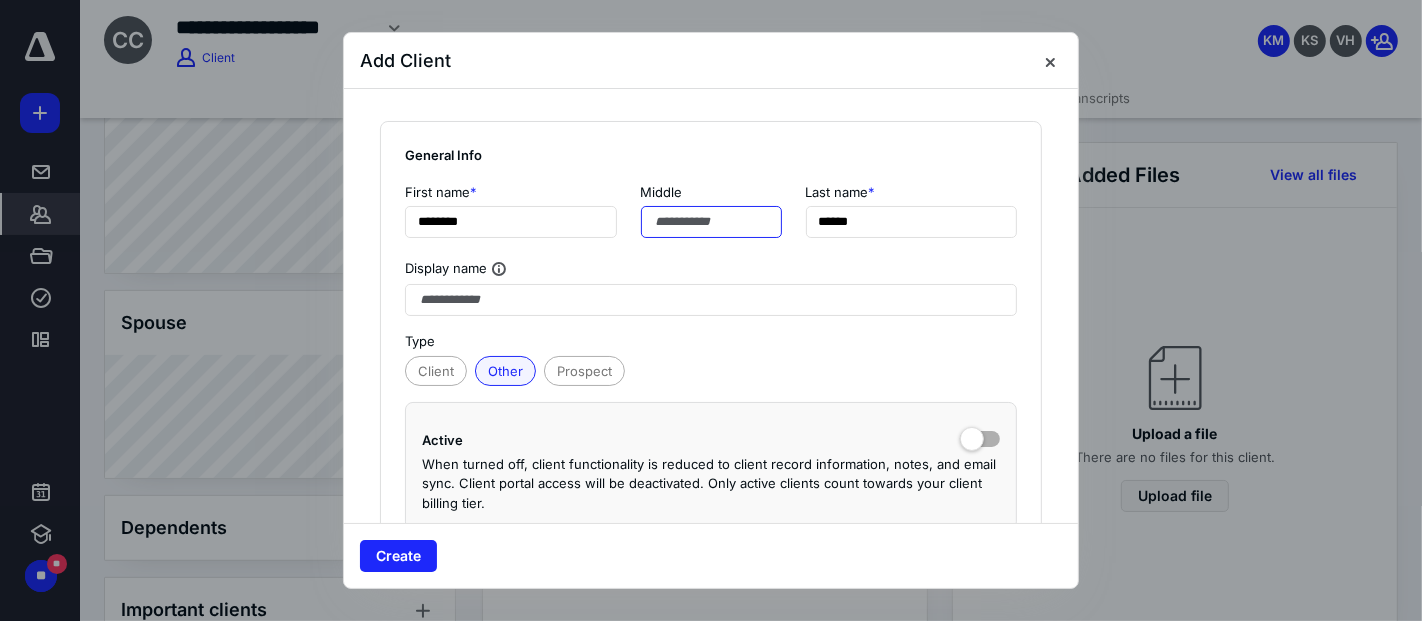 click at bounding box center [711, 222] 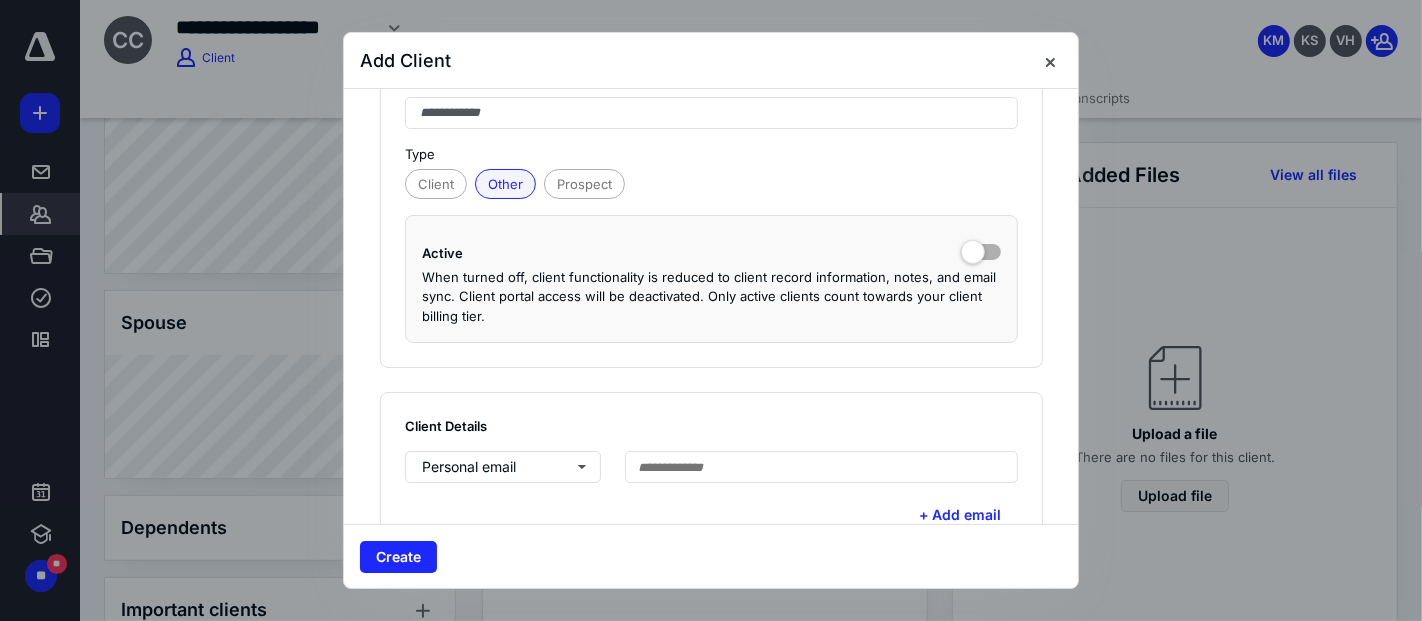 scroll, scrollTop: 217, scrollLeft: 0, axis: vertical 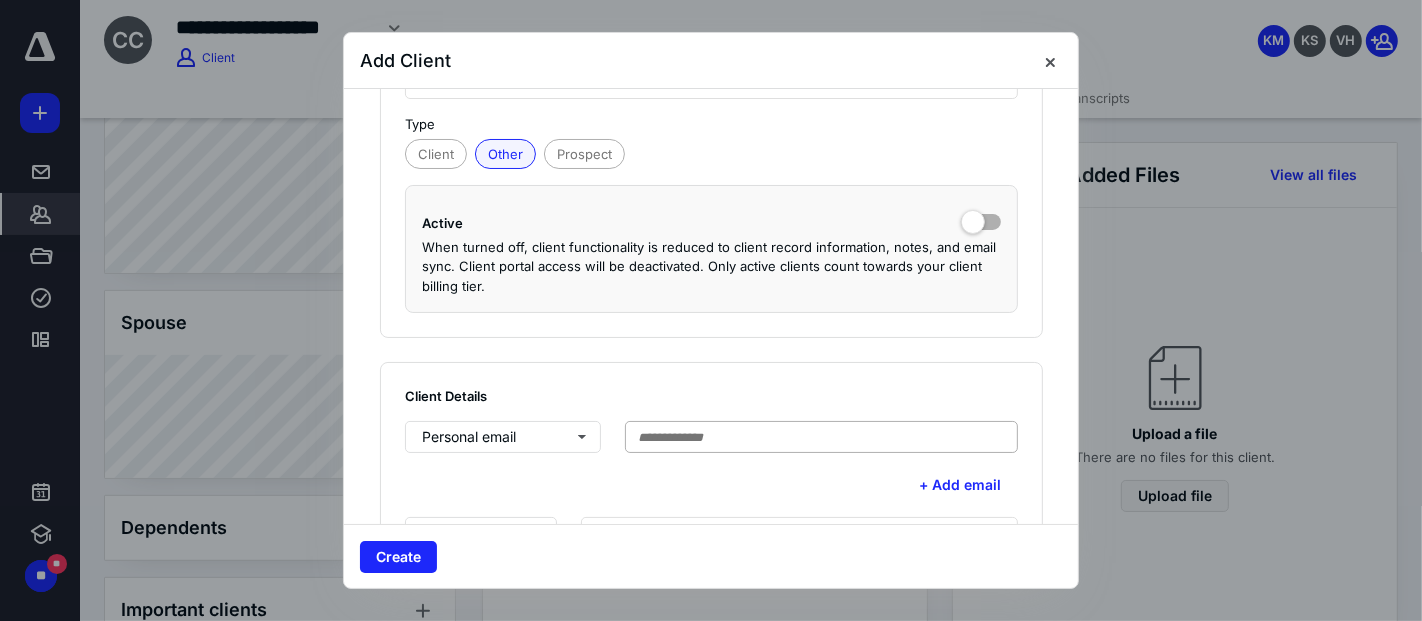type on "**" 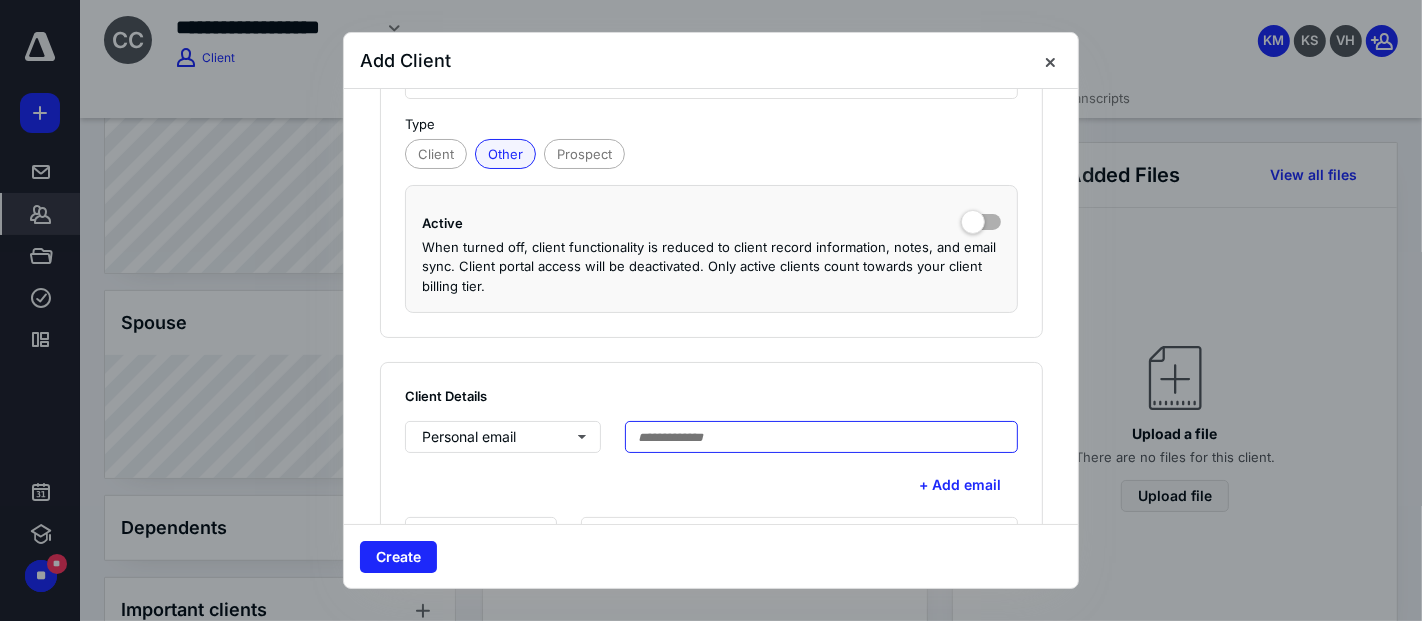 click at bounding box center (821, 437) 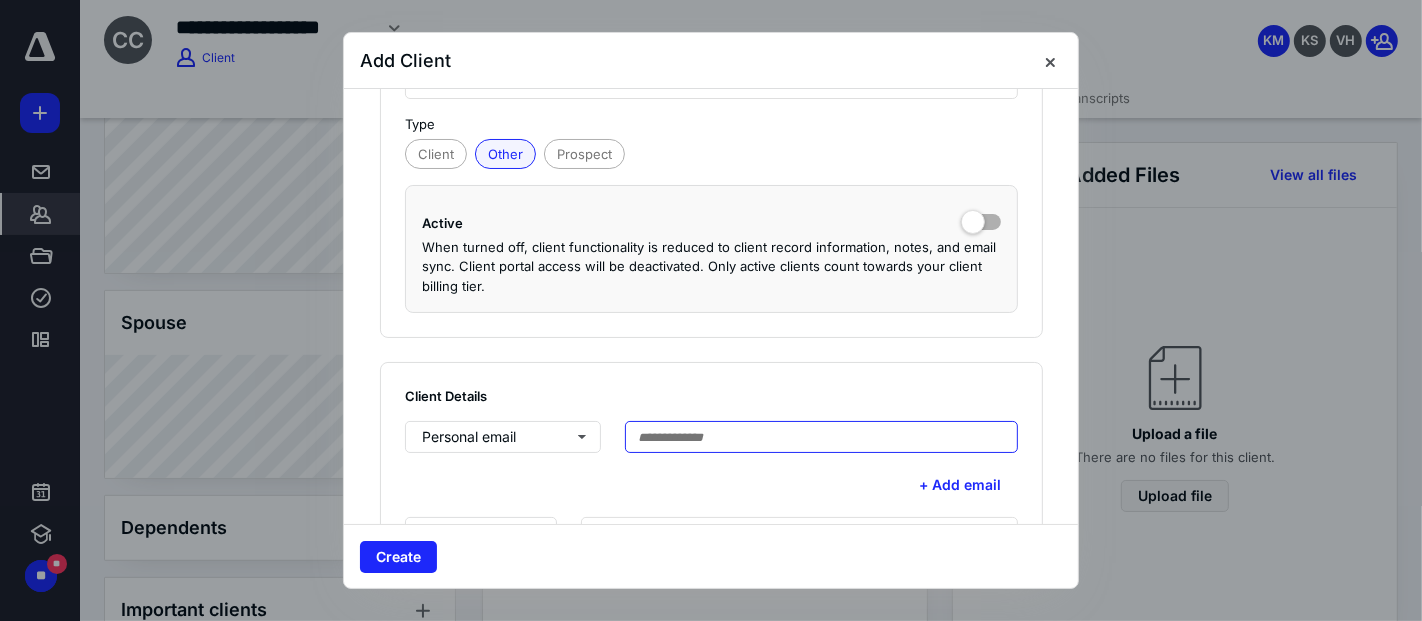 paste on "**********" 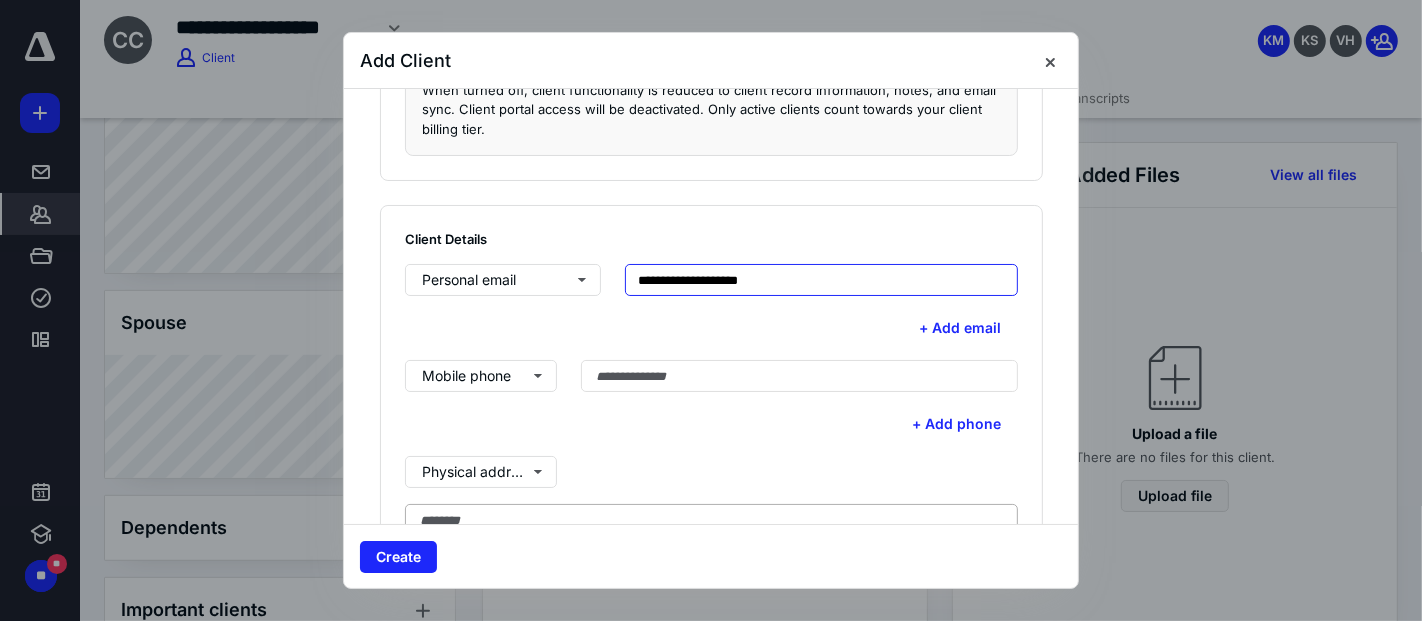 scroll, scrollTop: 382, scrollLeft: 0, axis: vertical 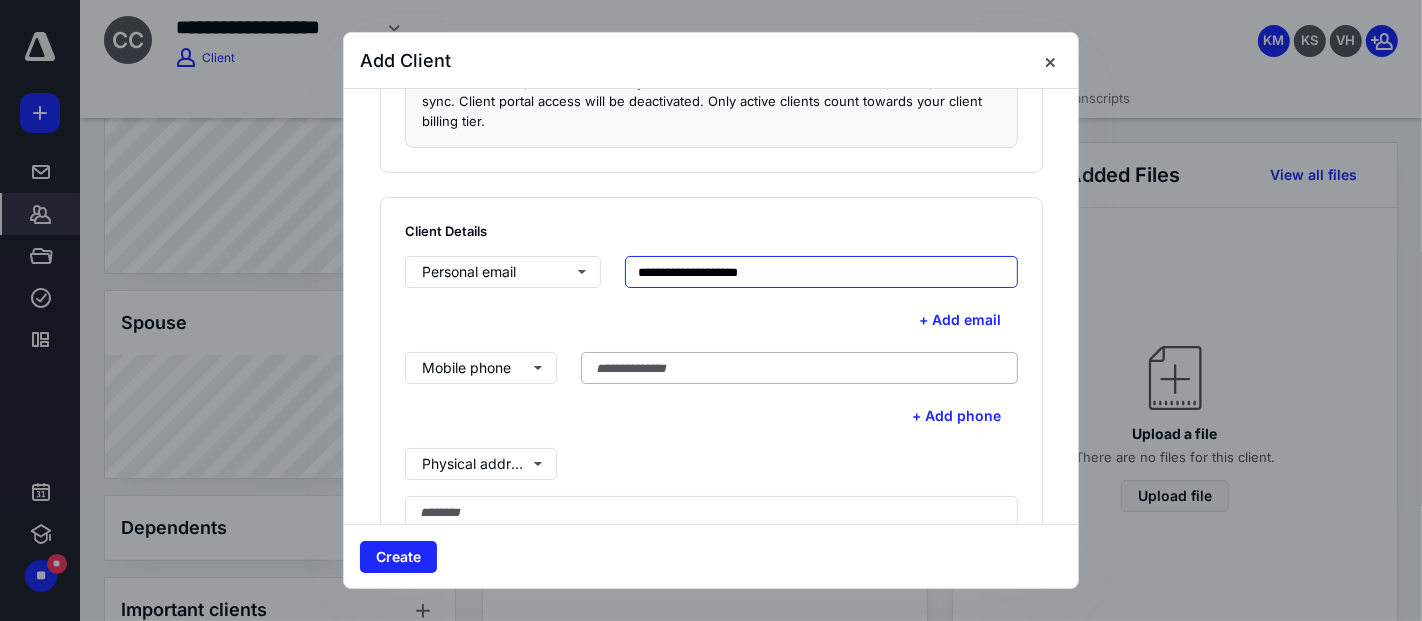type on "**********" 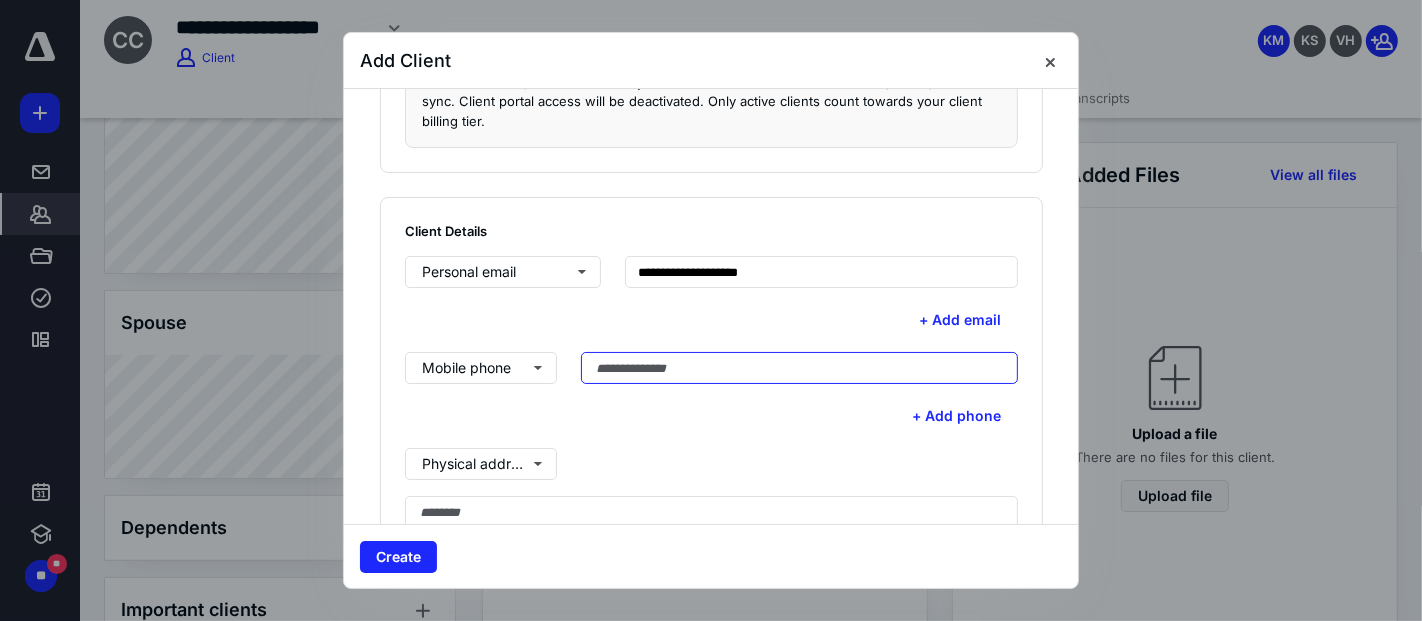 click at bounding box center [799, 368] 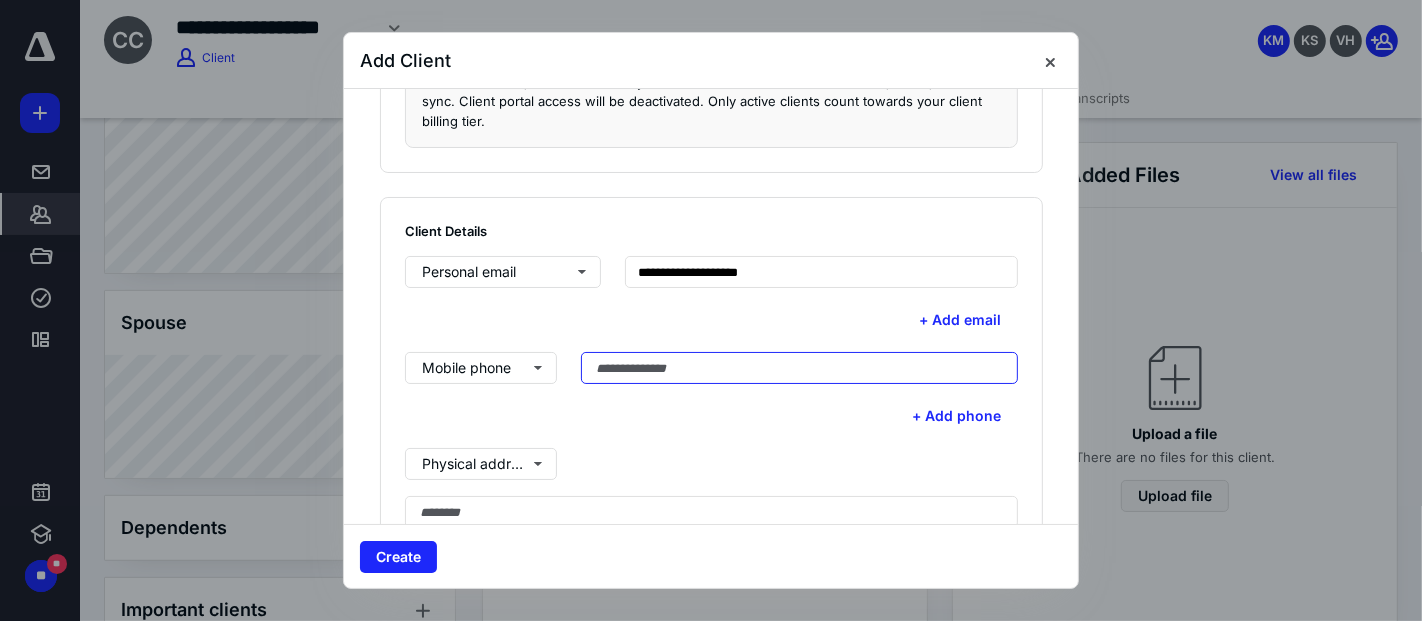 paste on "**********" 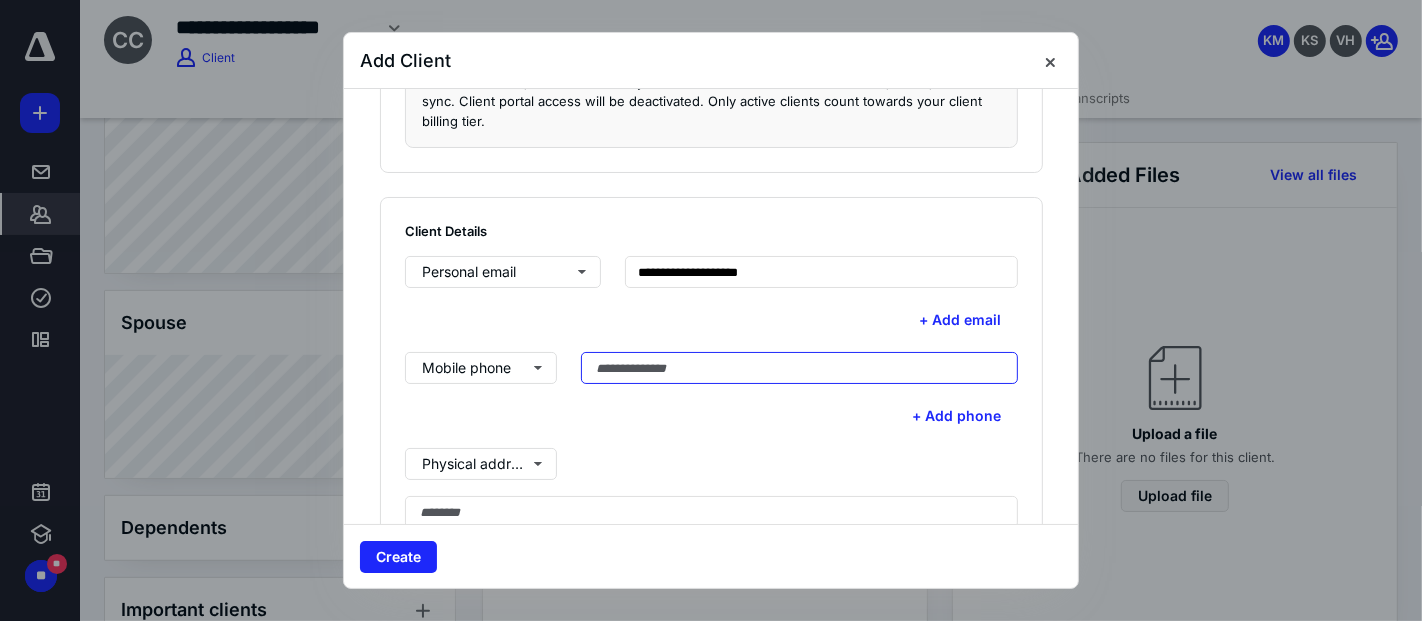 type on "**********" 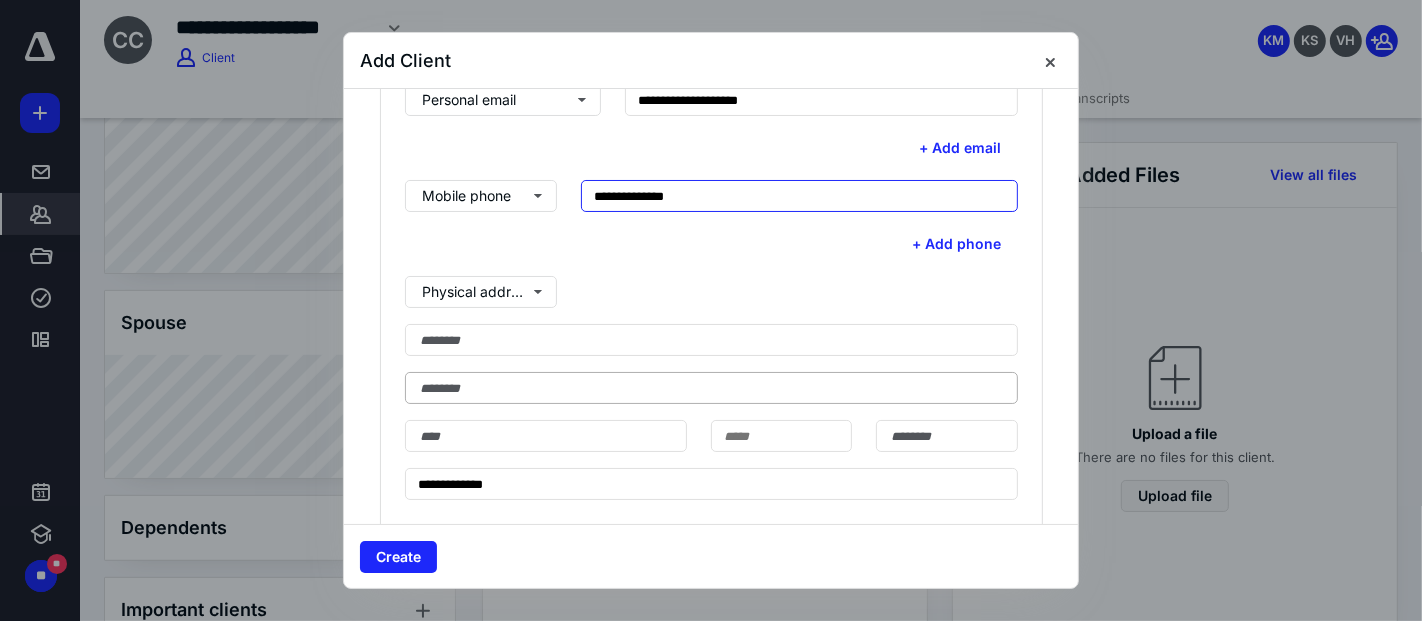 scroll, scrollTop: 554, scrollLeft: 0, axis: vertical 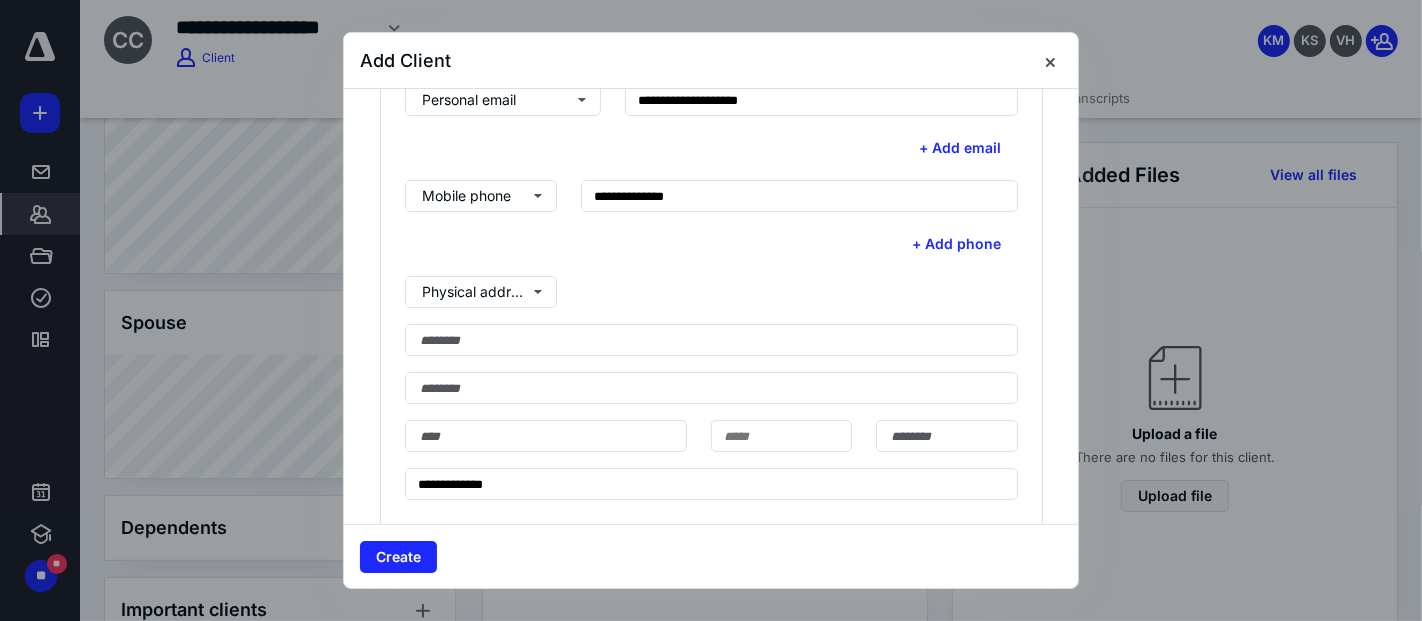 click on "**********" at bounding box center [711, 388] 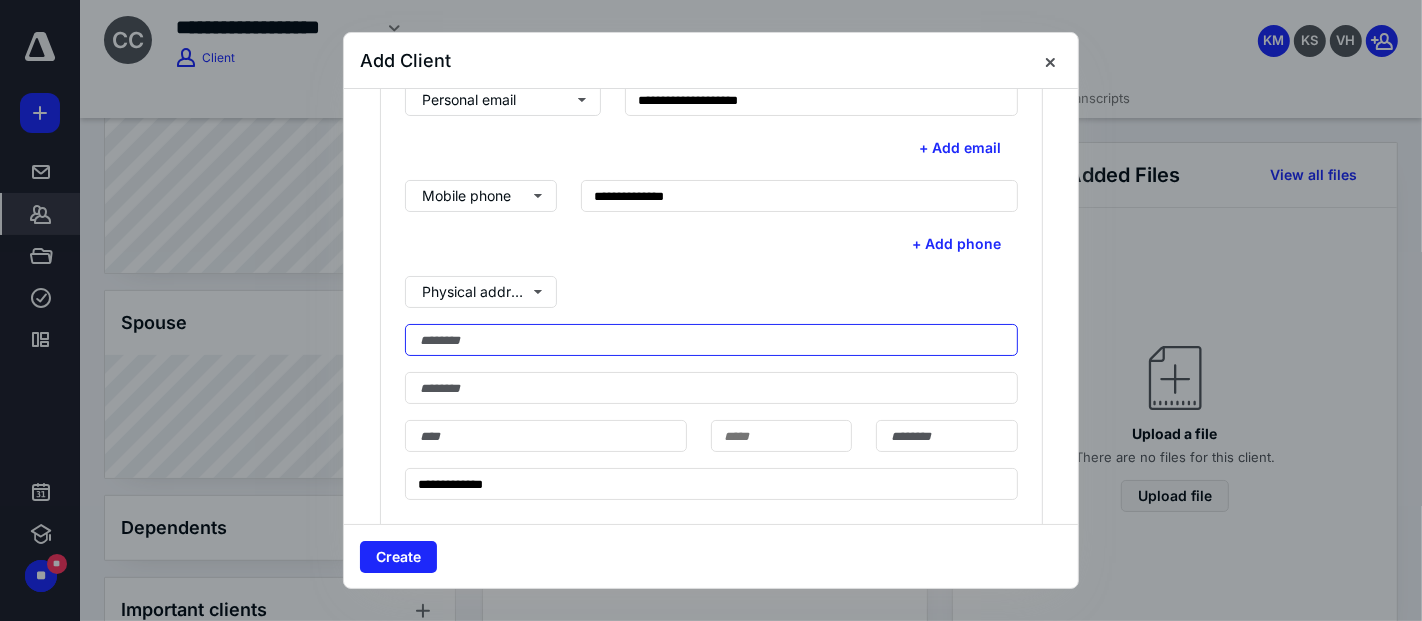 click at bounding box center (711, 340) 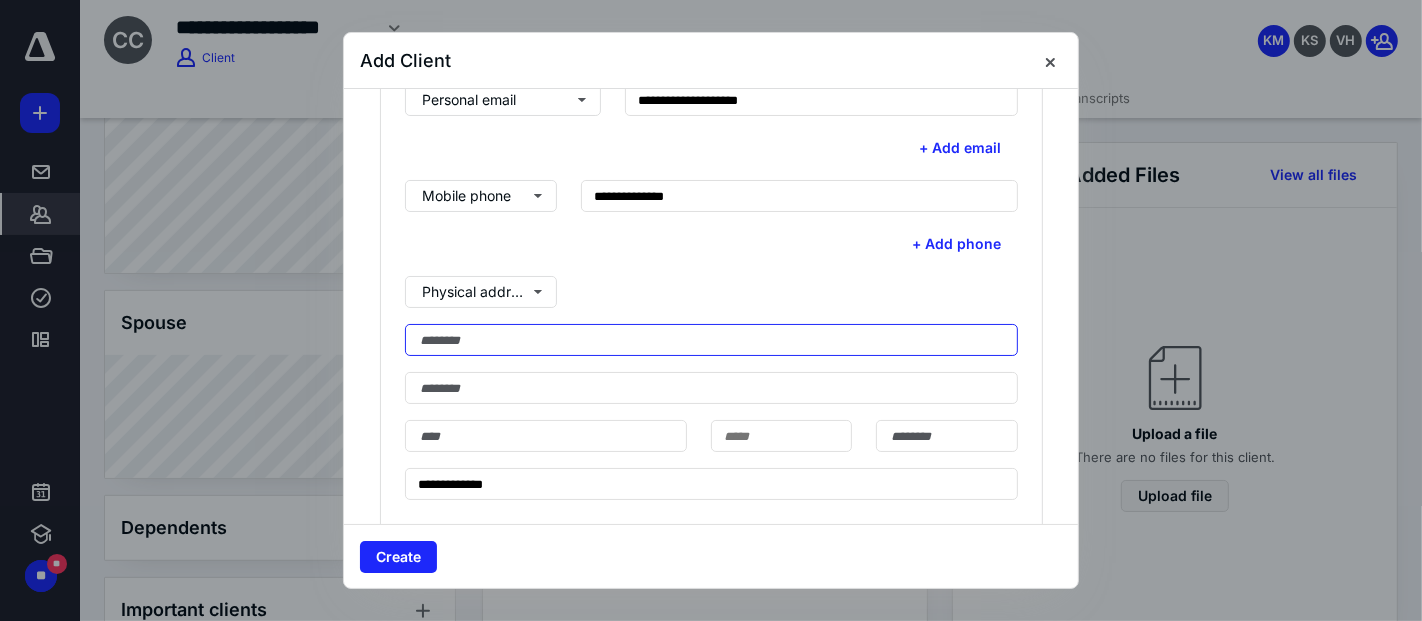 paste on "**********" 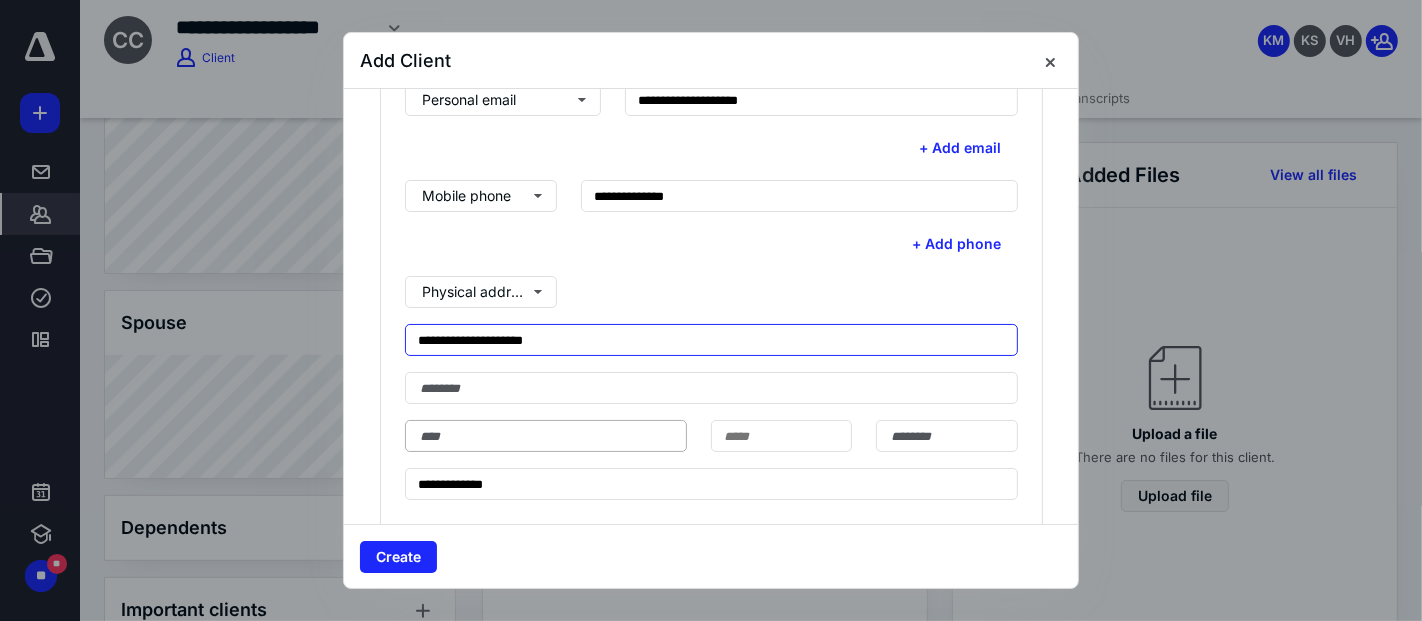 type on "**********" 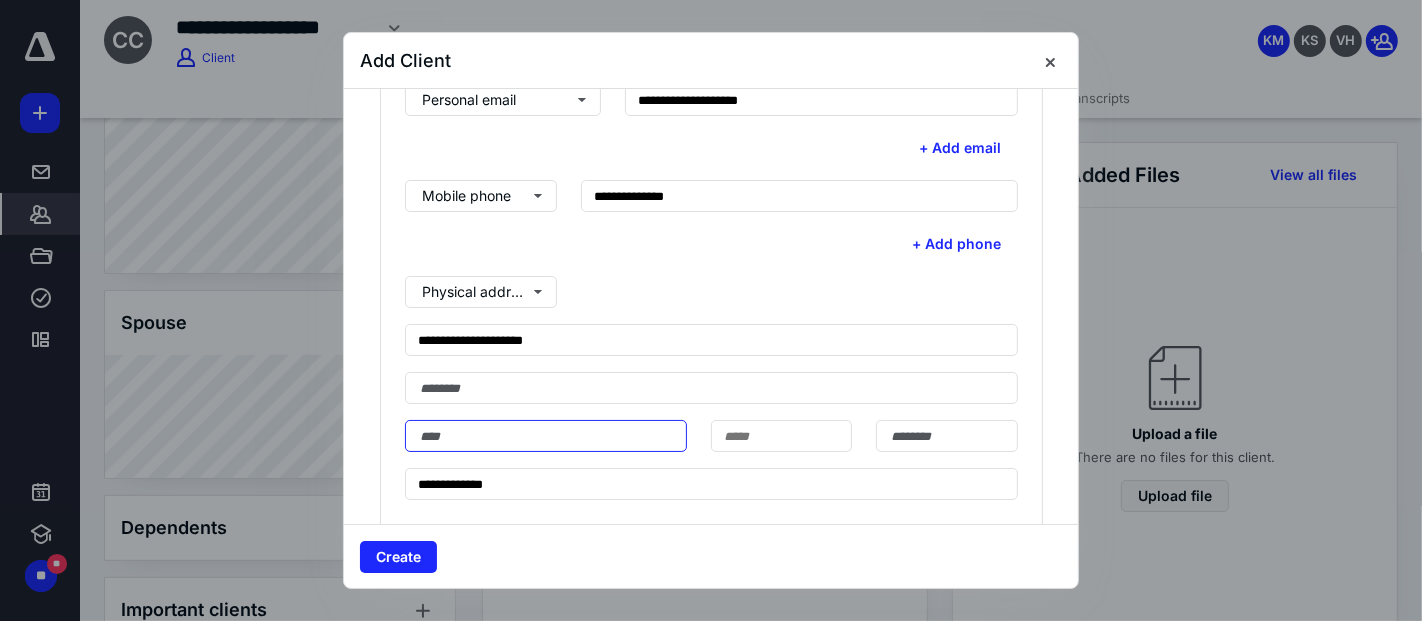 click at bounding box center (546, 436) 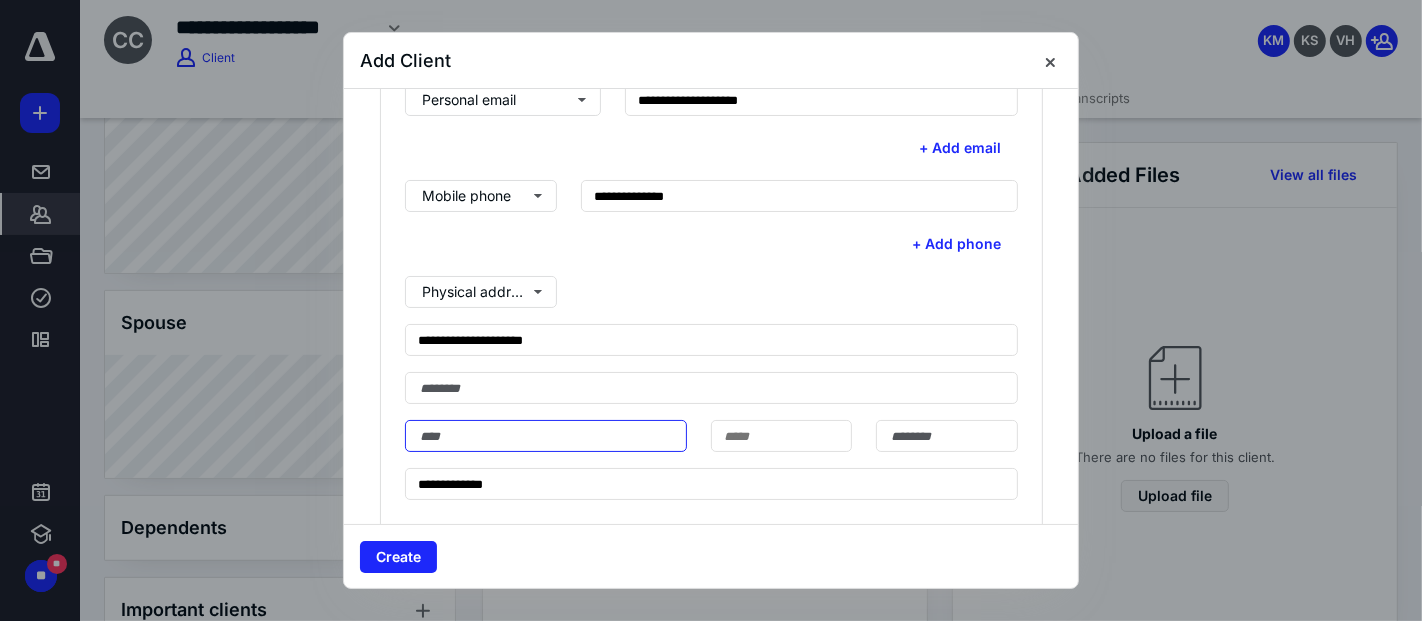 paste on "*****" 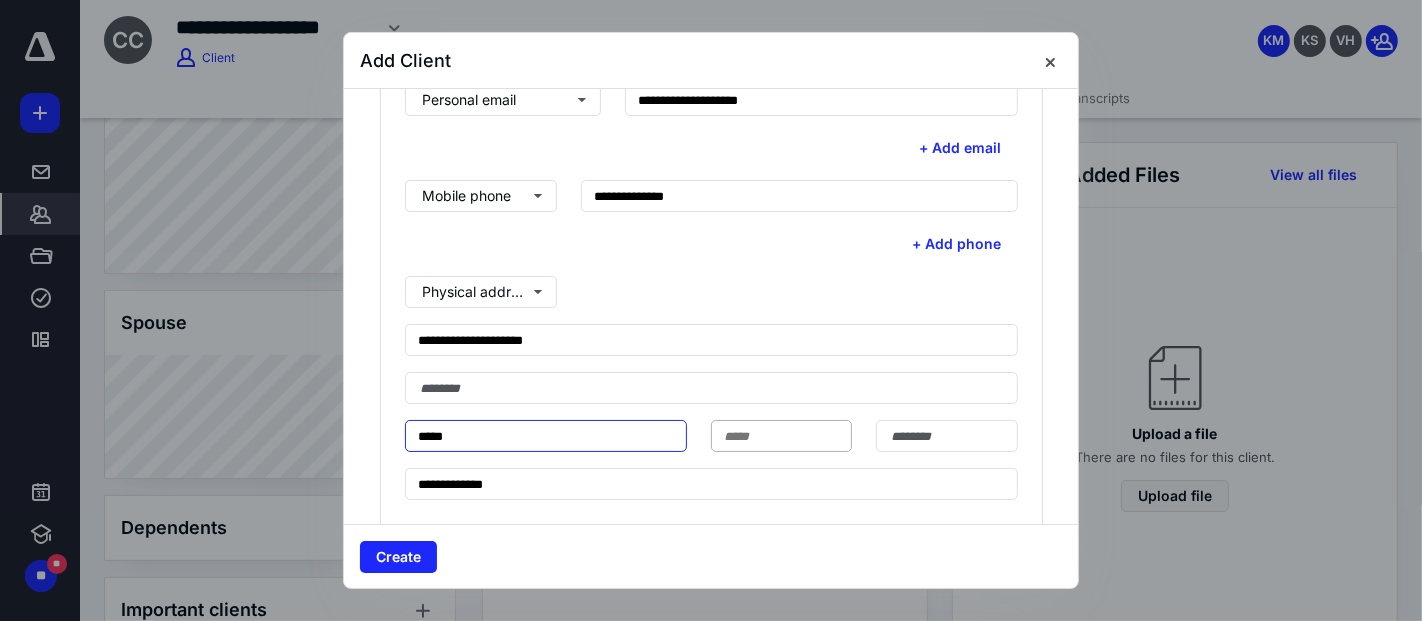 type on "*****" 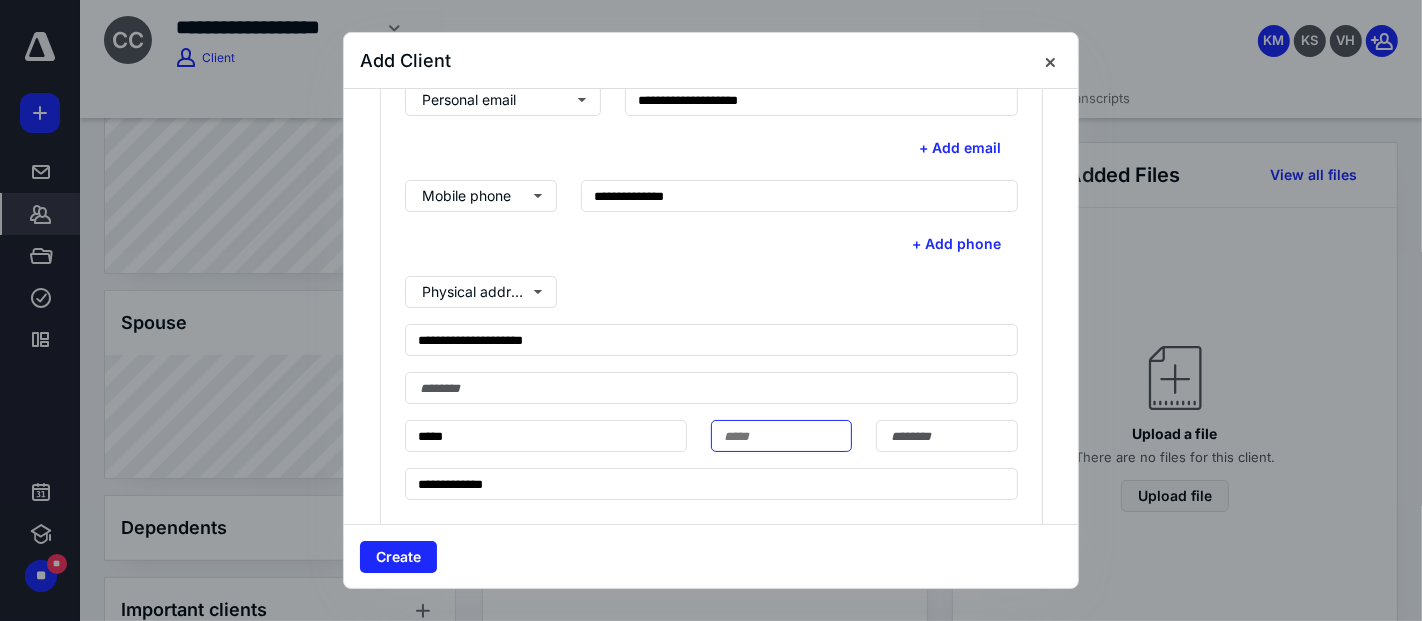 click at bounding box center [781, 436] 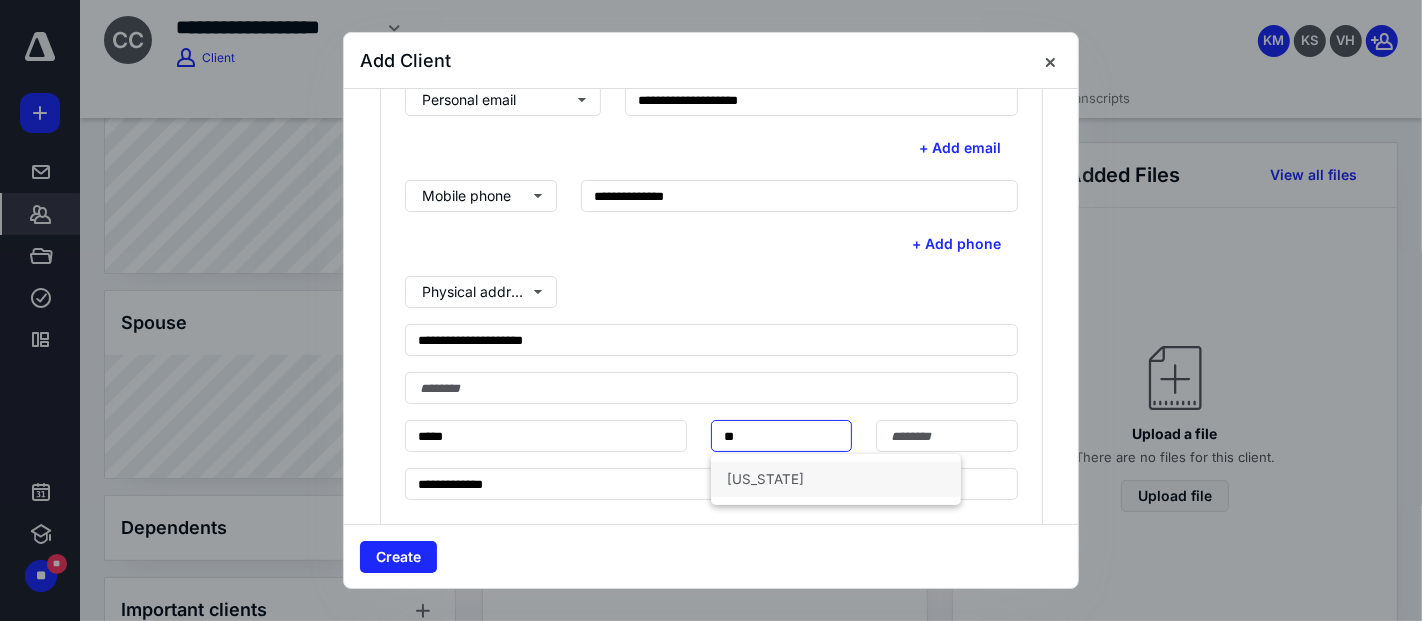 click on "[US_STATE]" at bounding box center [836, 479] 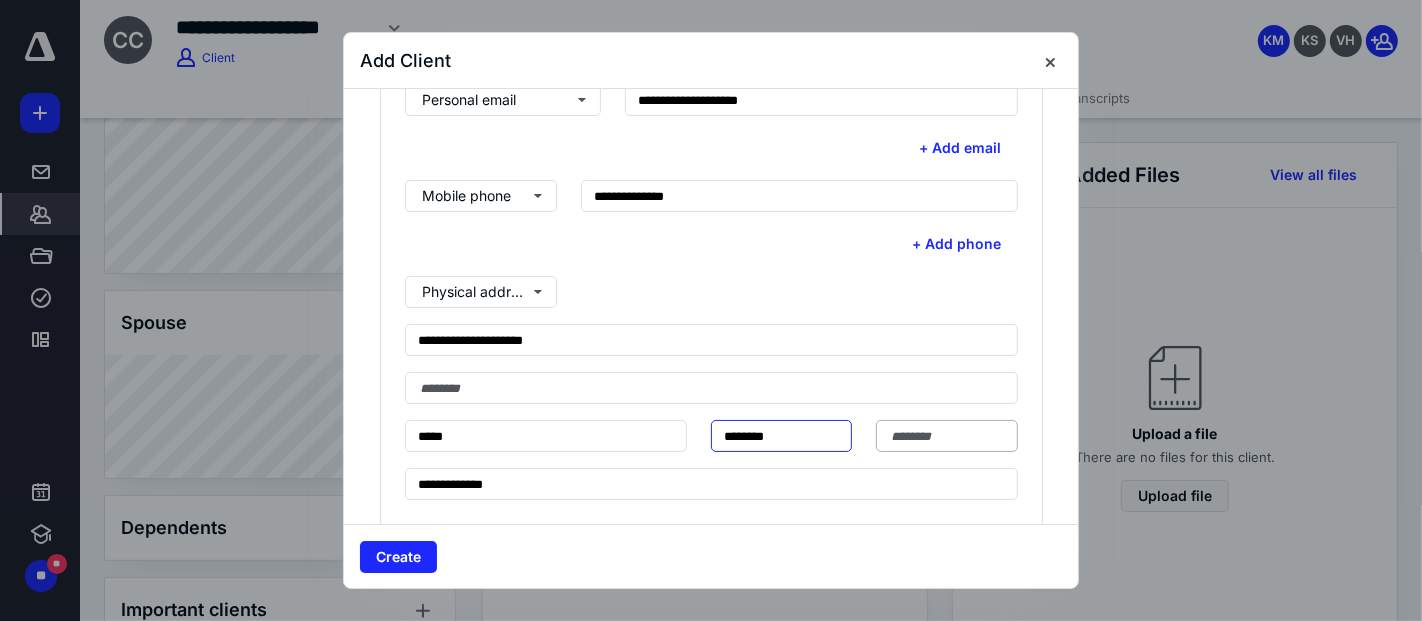 type on "********" 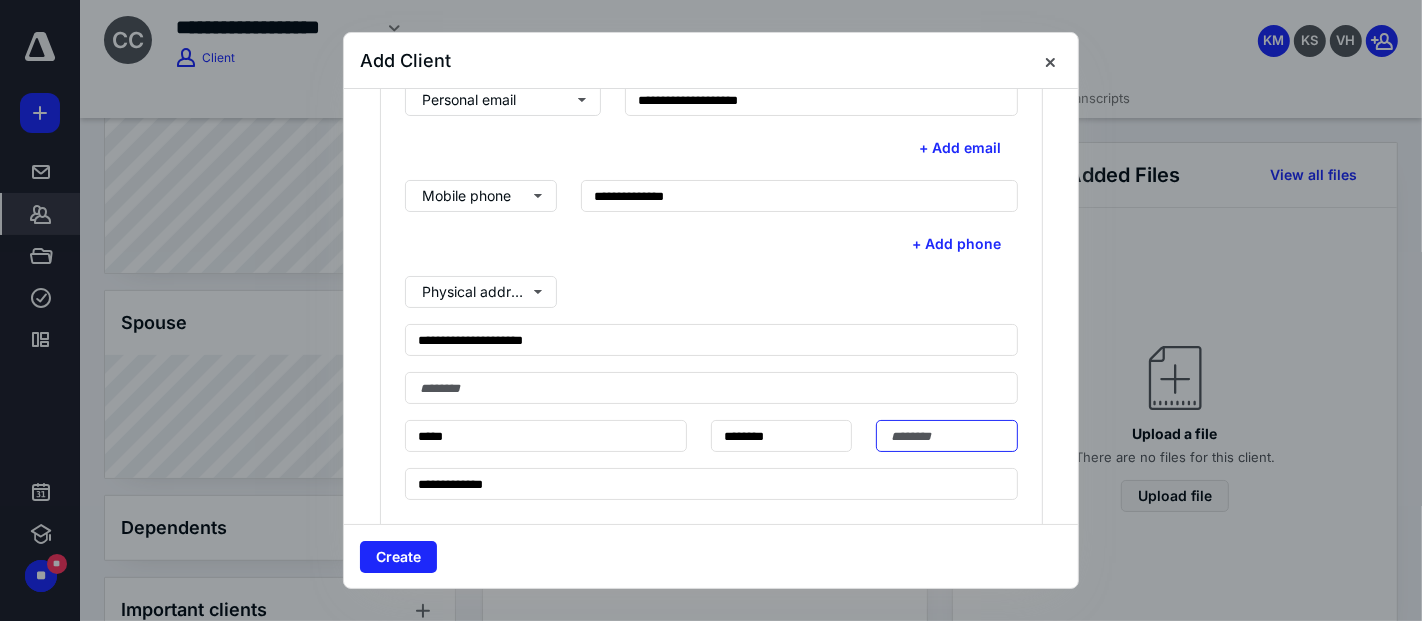 click at bounding box center (946, 436) 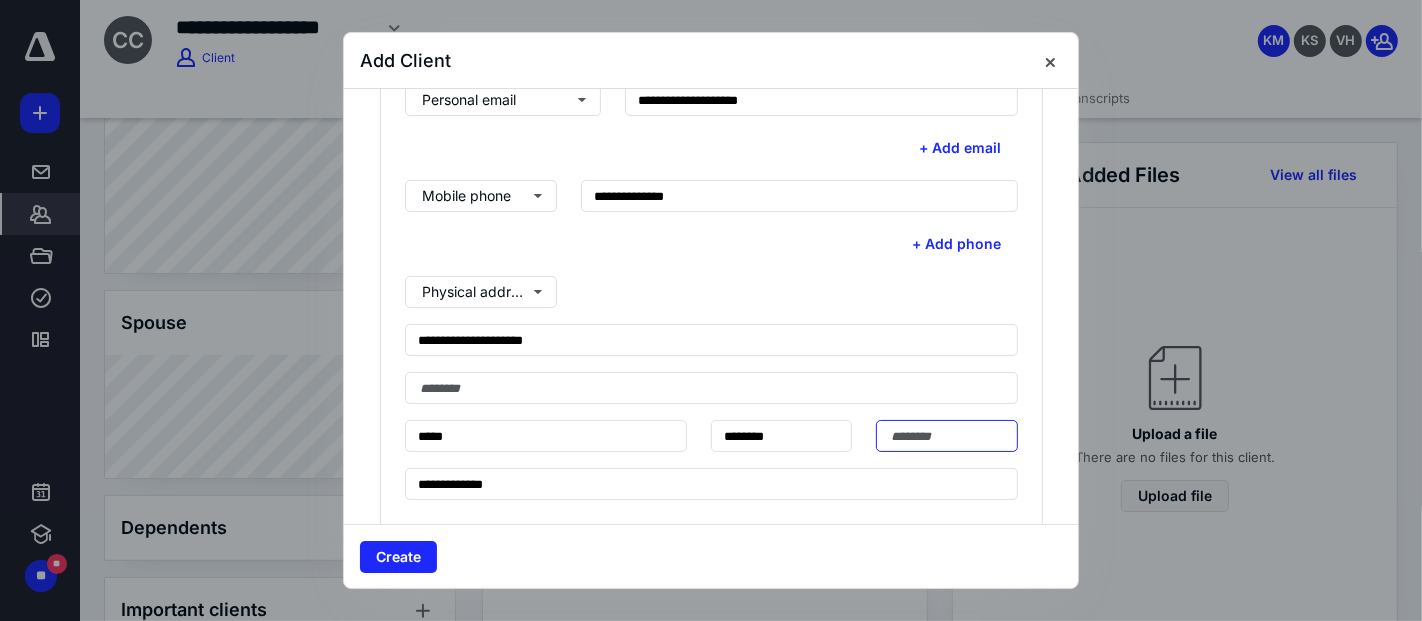paste on "*****" 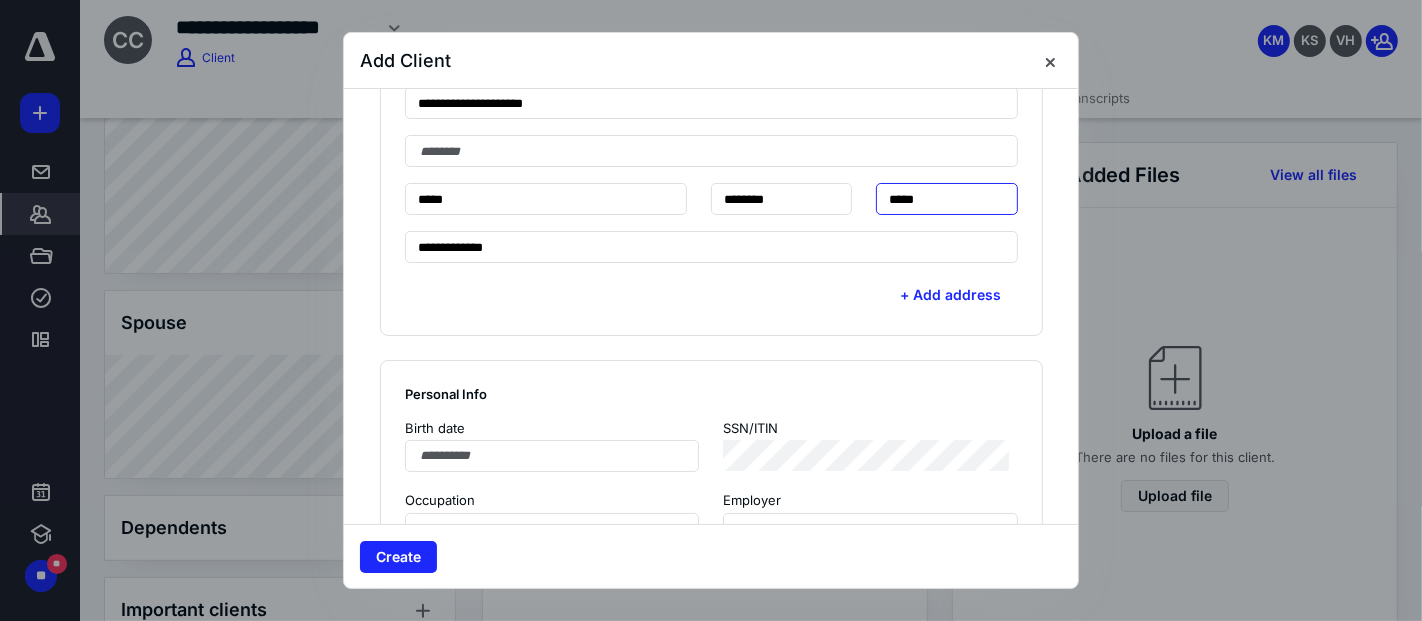 scroll, scrollTop: 792, scrollLeft: 0, axis: vertical 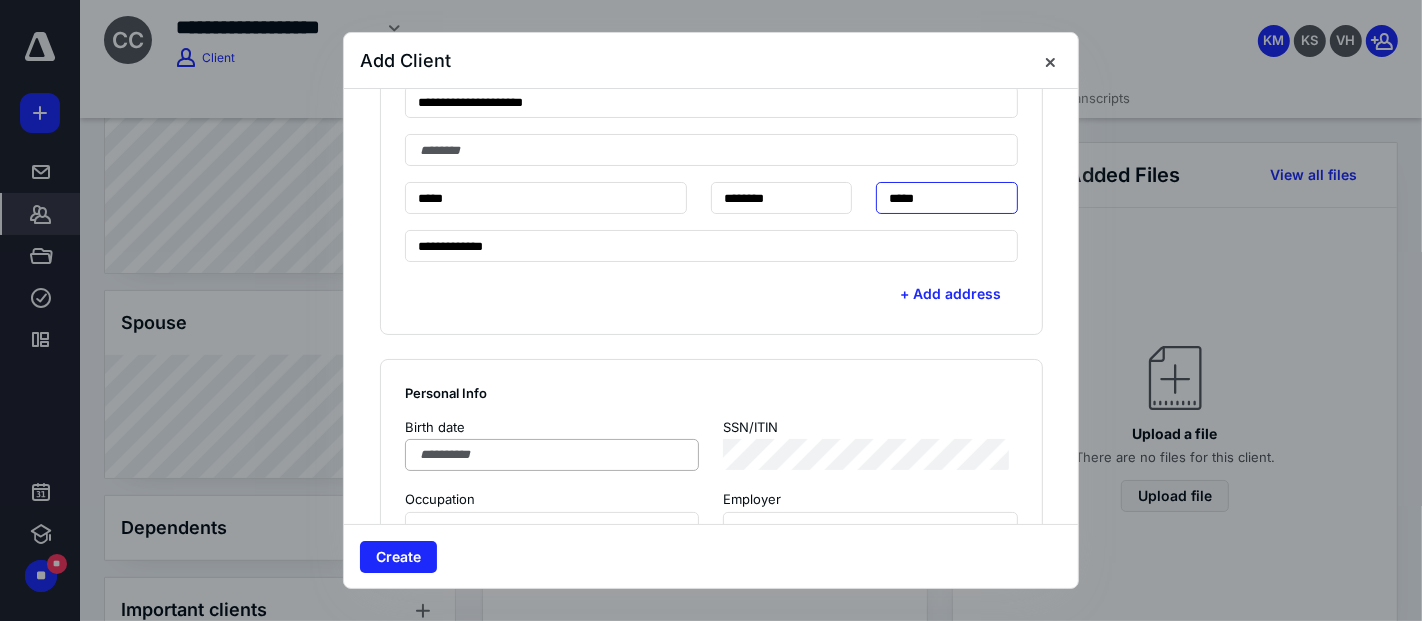 type on "*****" 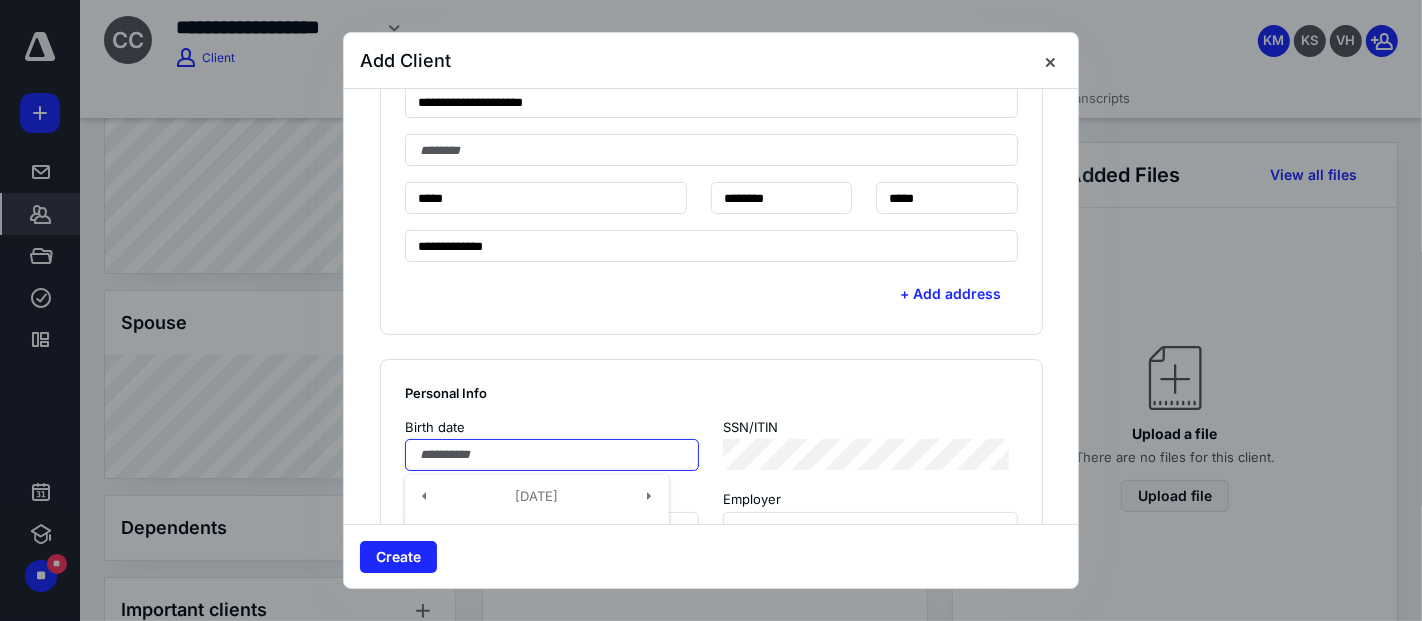 click at bounding box center (552, 455) 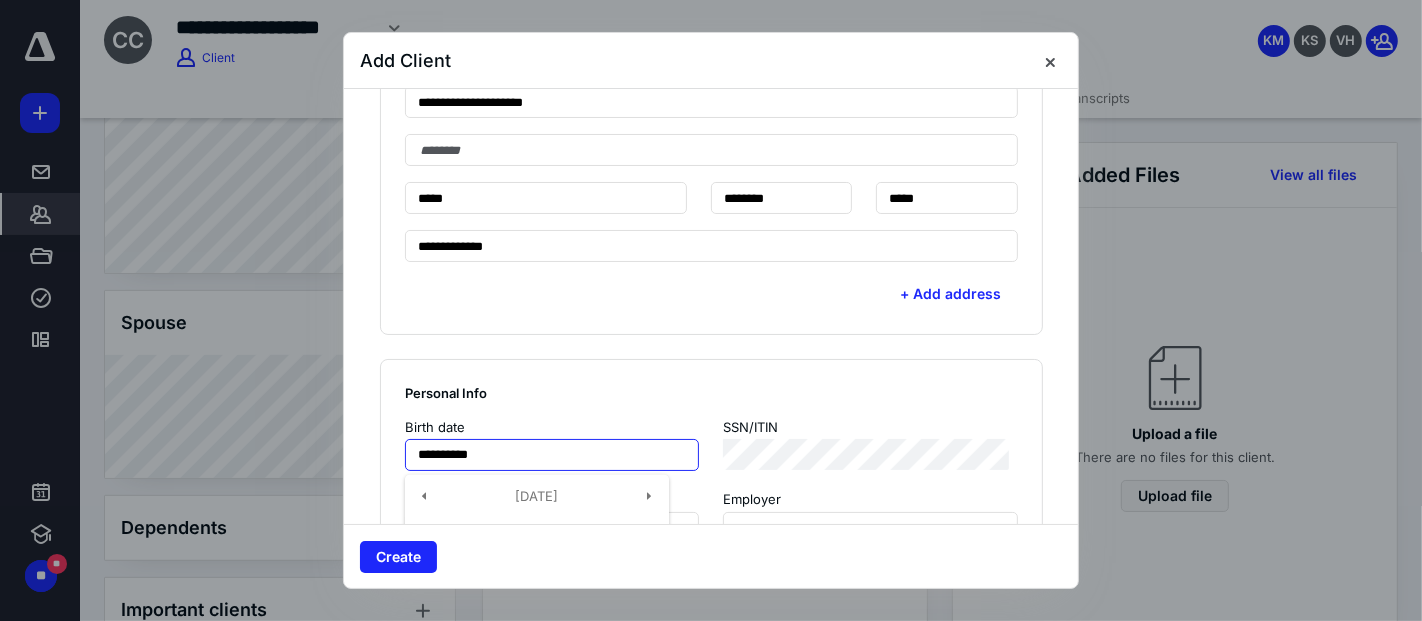 type on "**********" 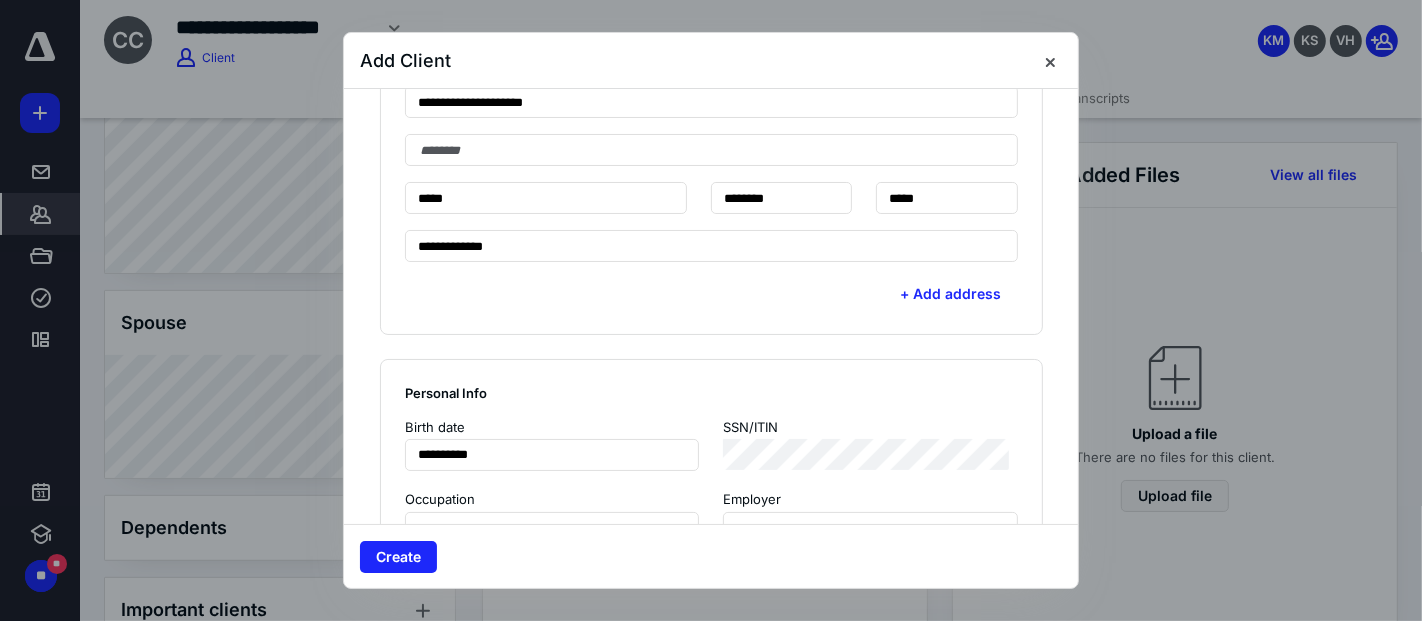 click on "Personal Info" at bounding box center (711, 393) 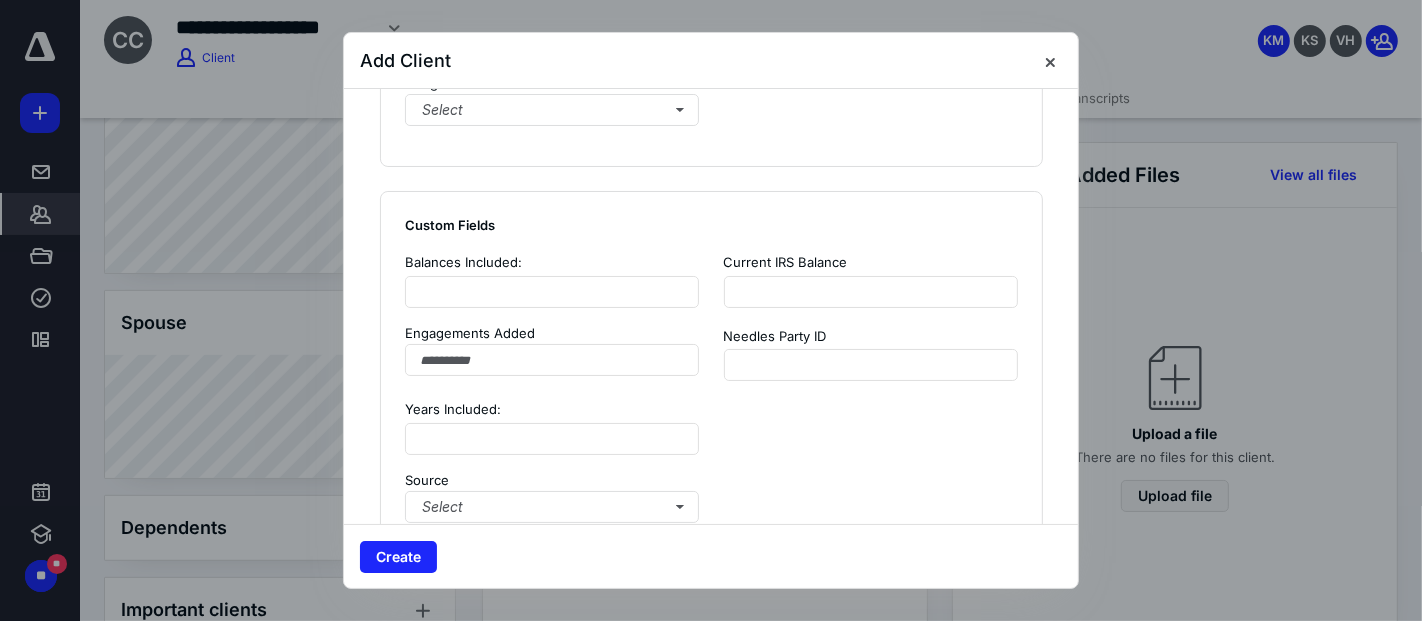 scroll, scrollTop: 1362, scrollLeft: 0, axis: vertical 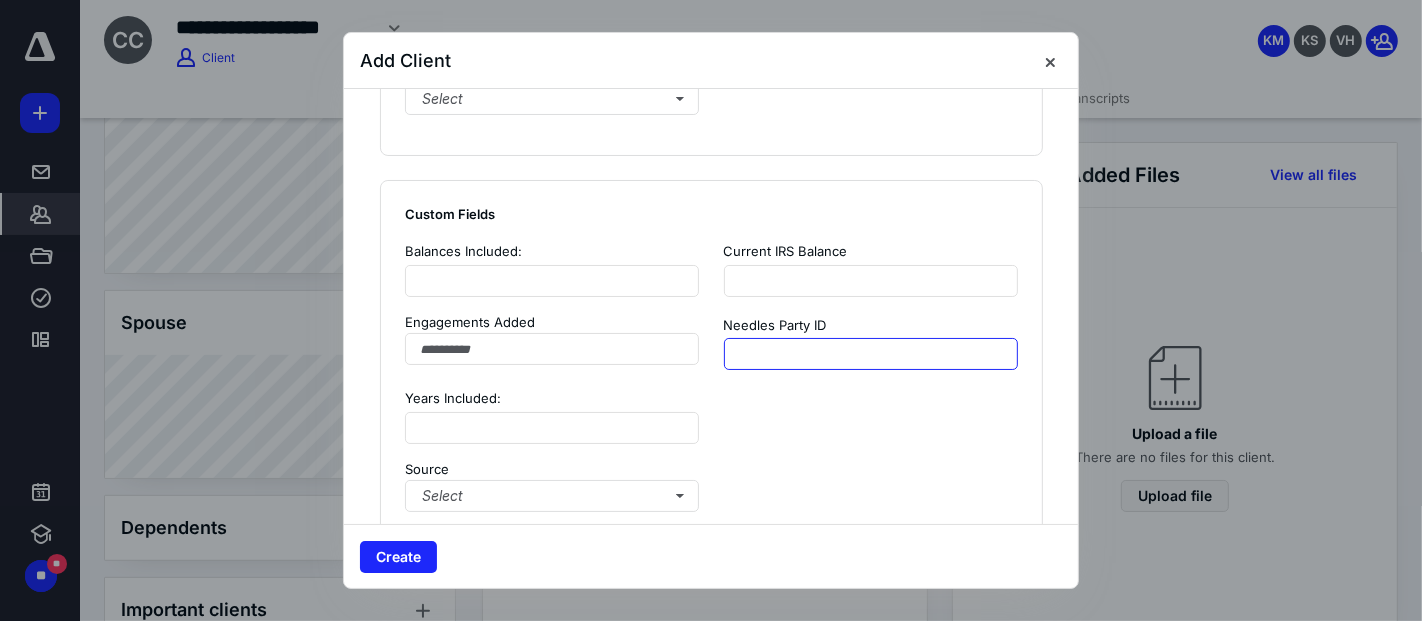 click at bounding box center (871, 354) 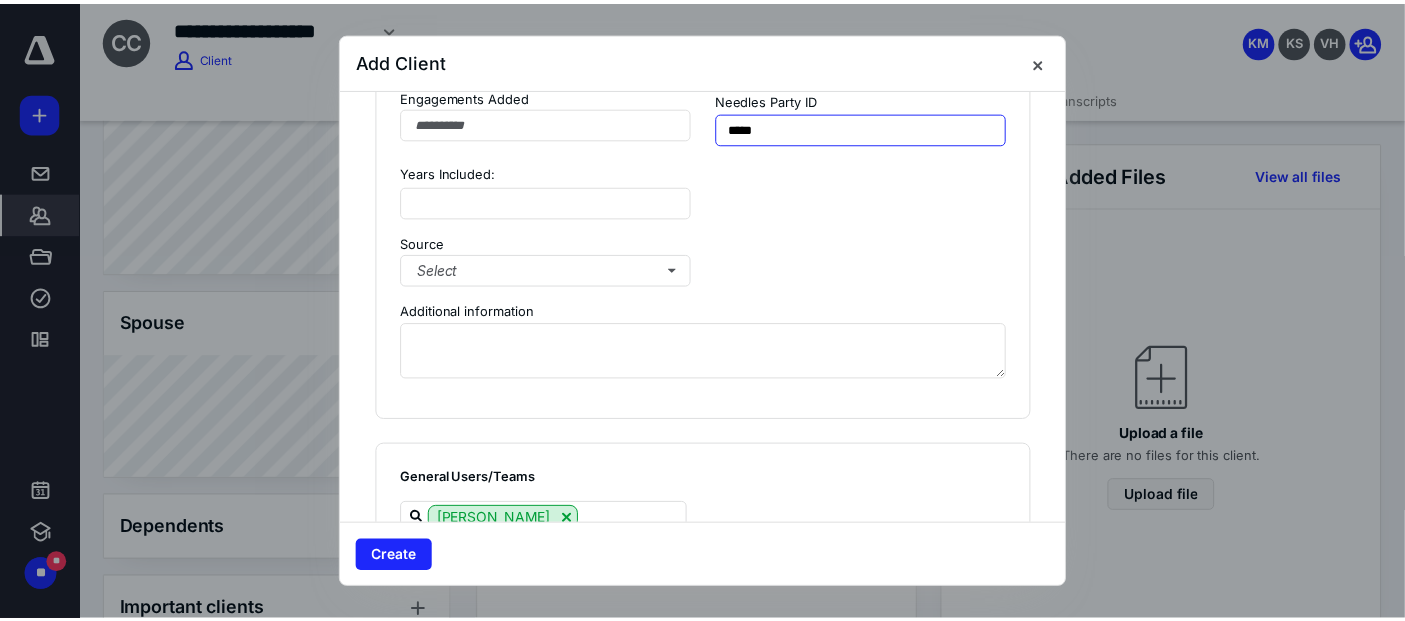 scroll, scrollTop: 1651, scrollLeft: 0, axis: vertical 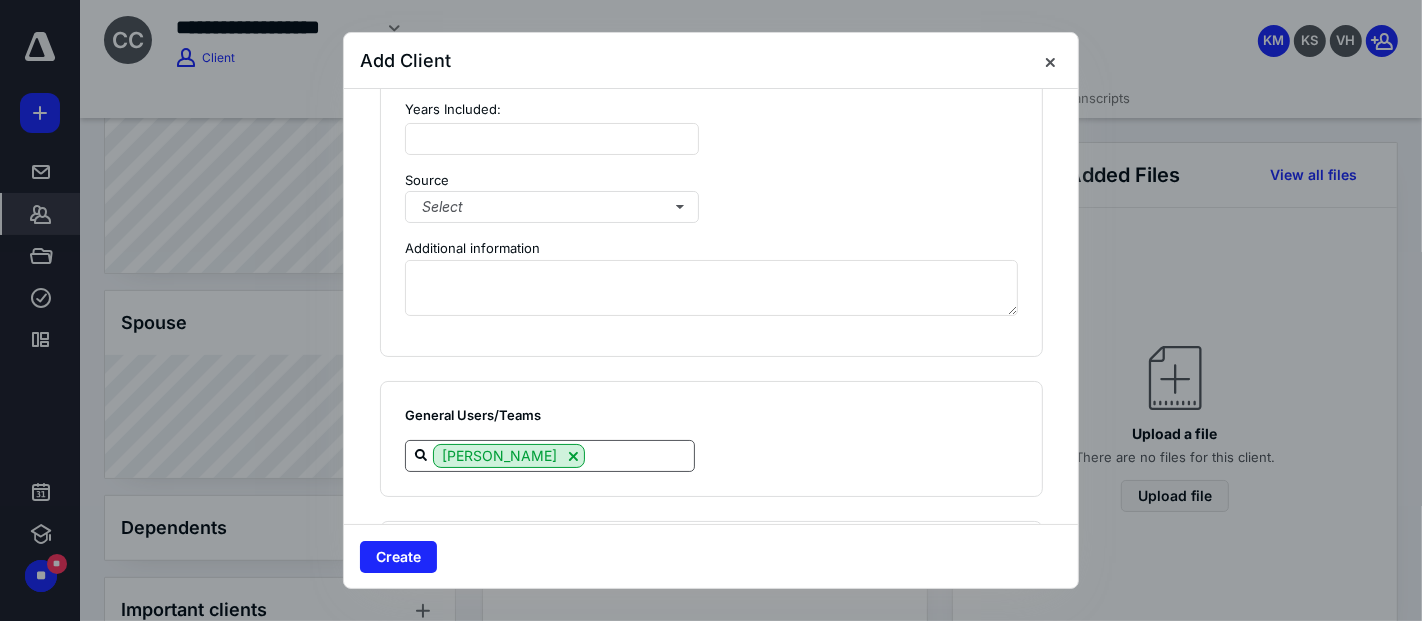 type on "*****" 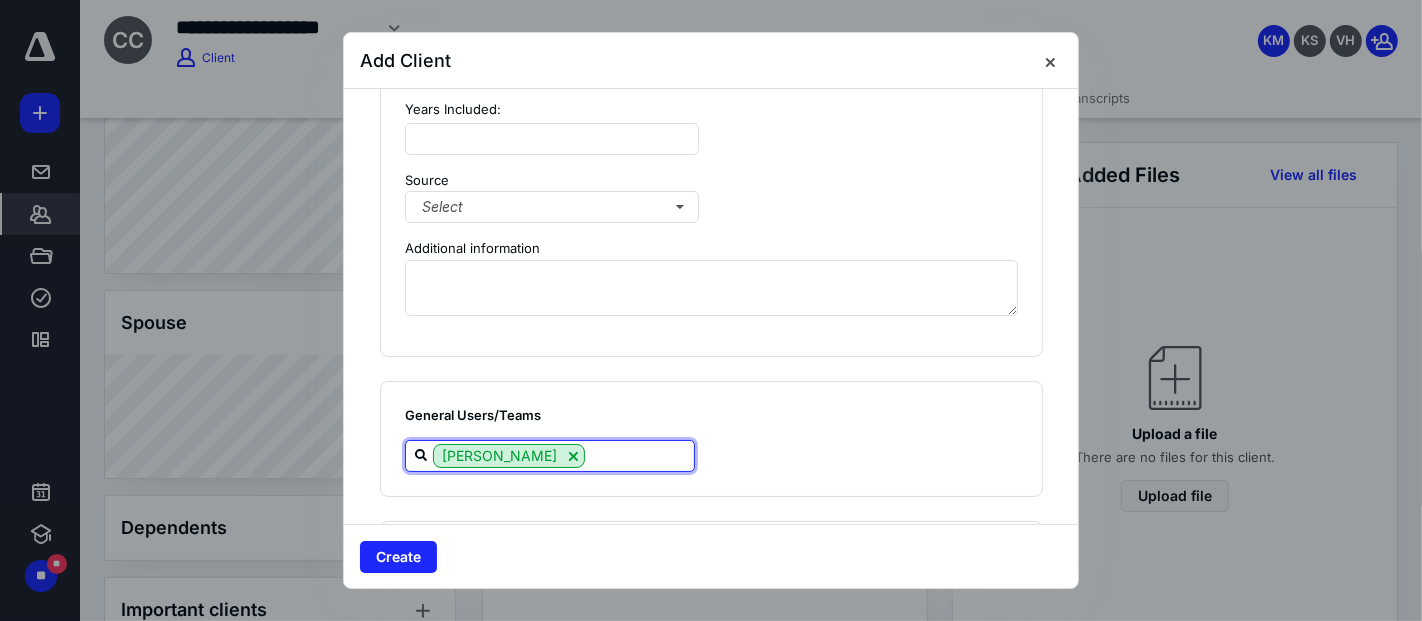 click at bounding box center (639, 455) 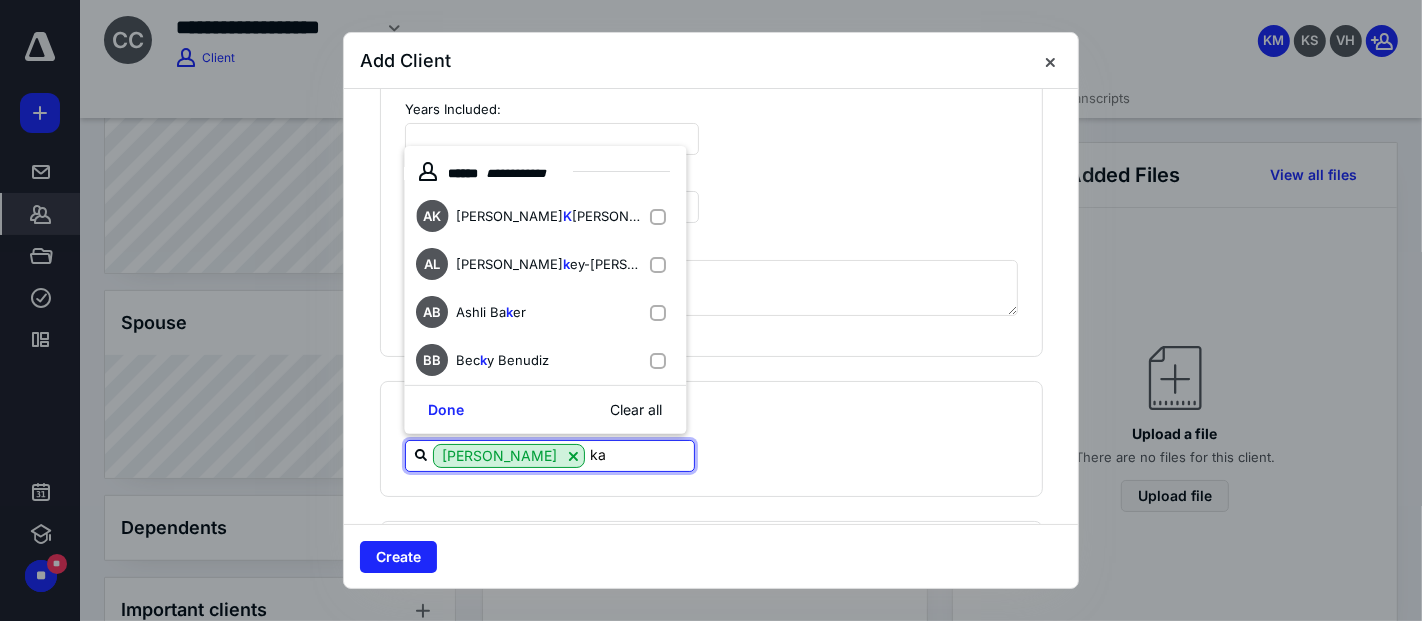 type on "[PERSON_NAME]" 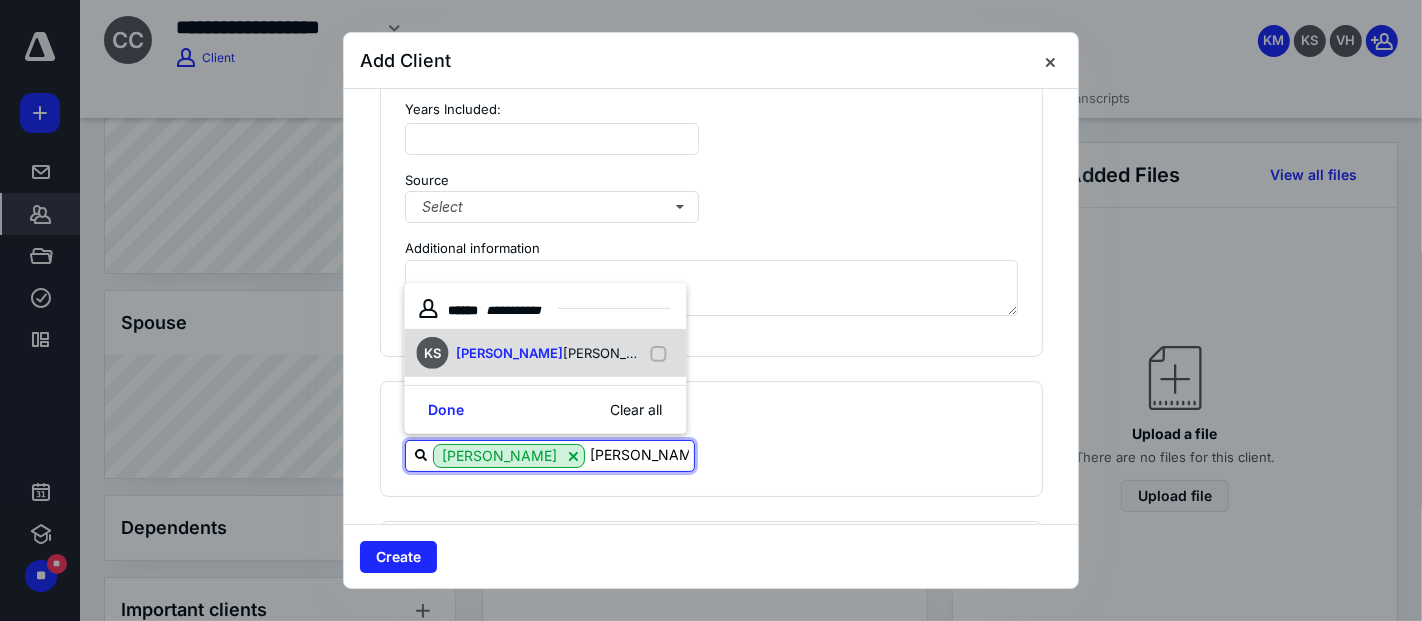 click at bounding box center [662, 354] 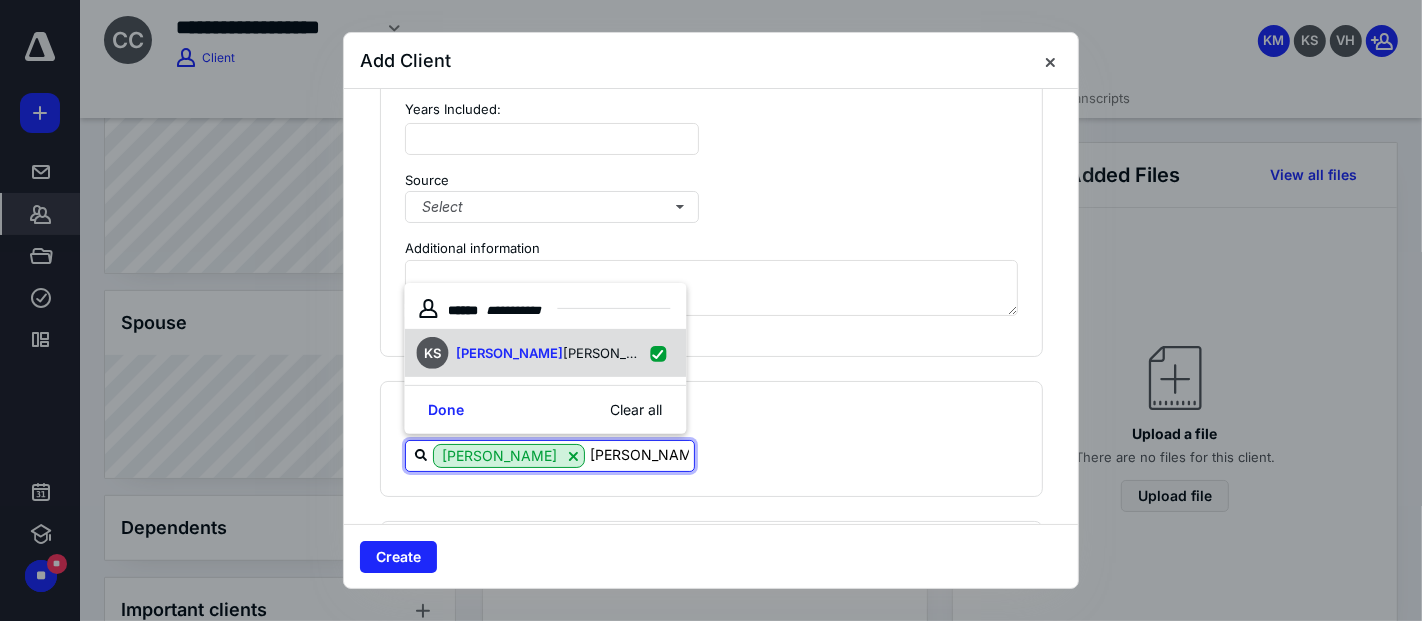 checkbox on "true" 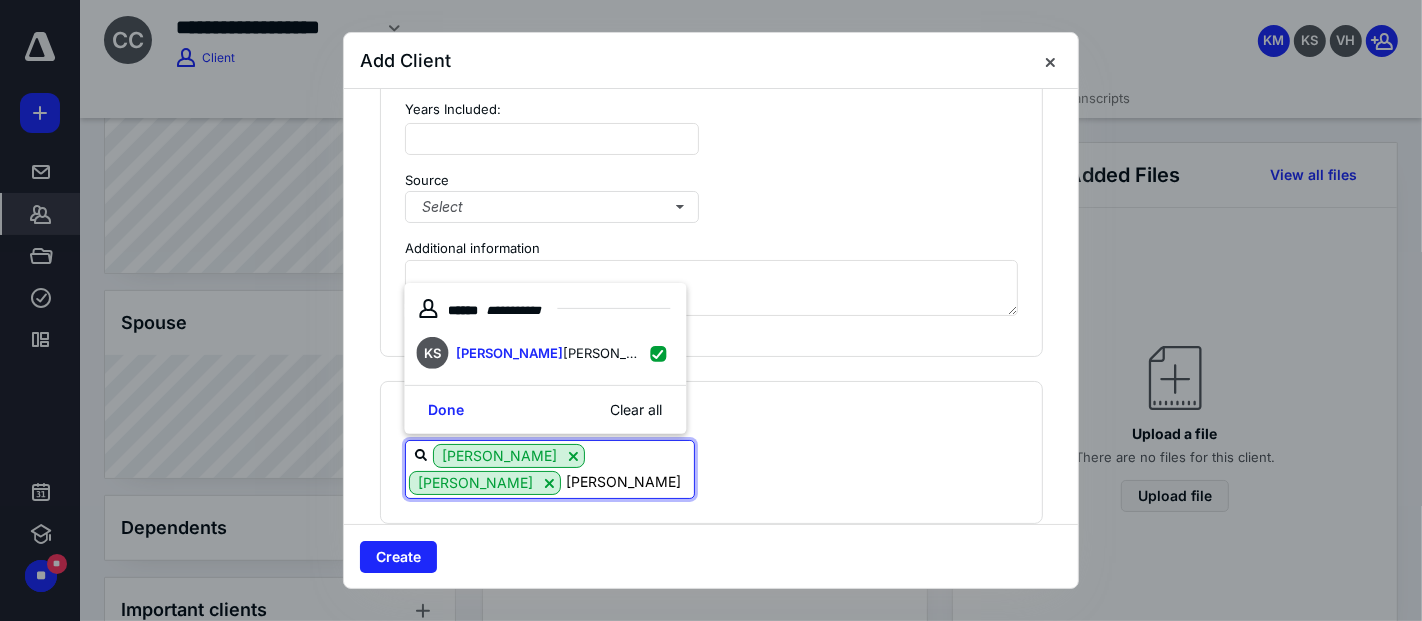 click on "[PERSON_NAME]" at bounding box center (627, 482) 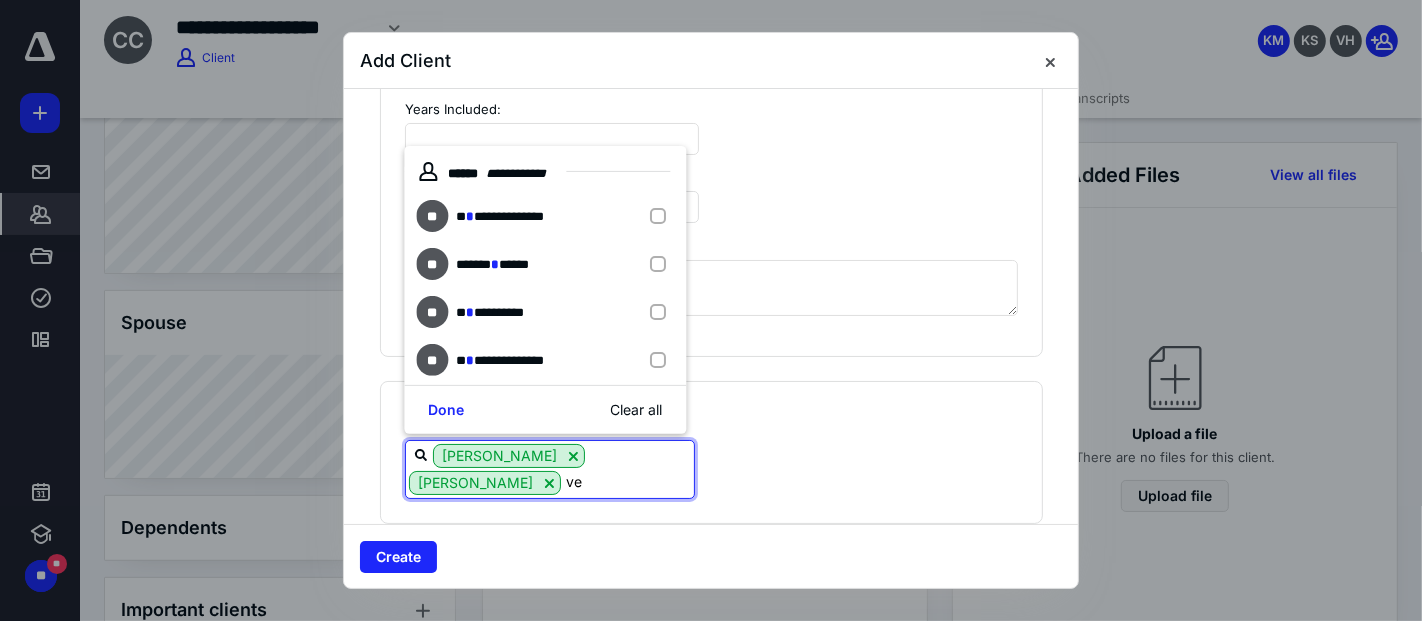 type on "ver" 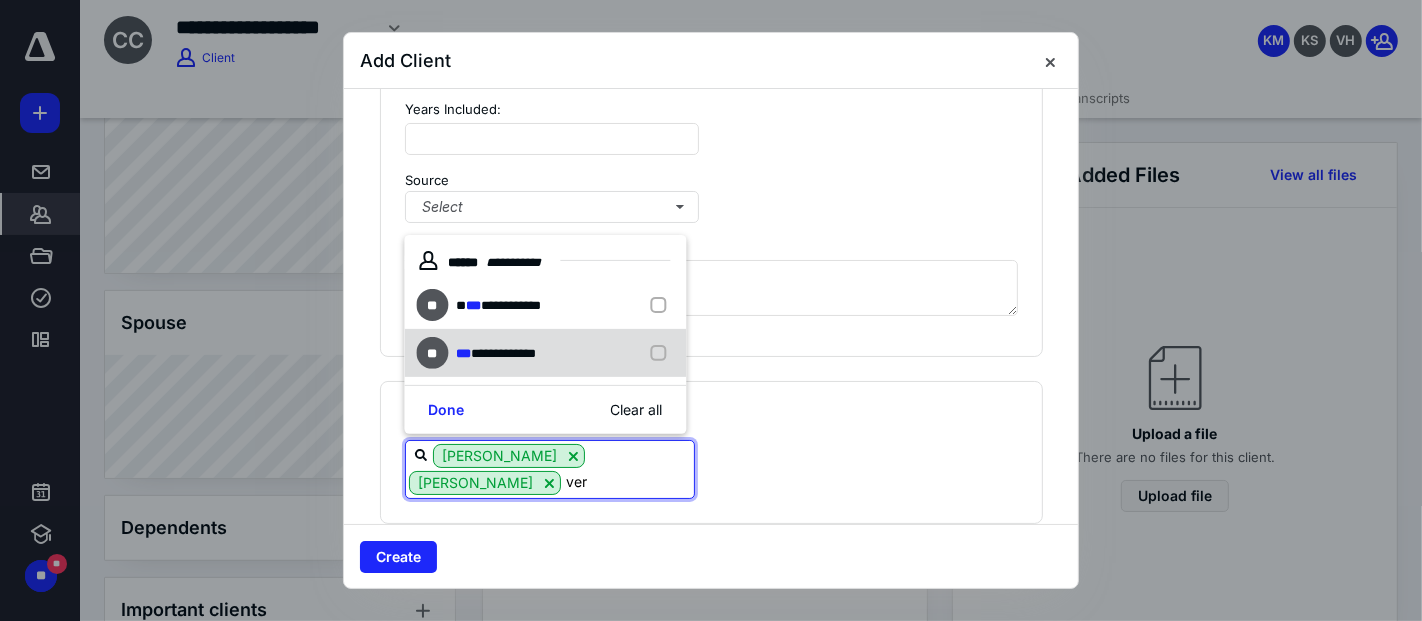drag, startPoint x: 655, startPoint y: 350, endPoint x: 615, endPoint y: 381, distance: 50.606323 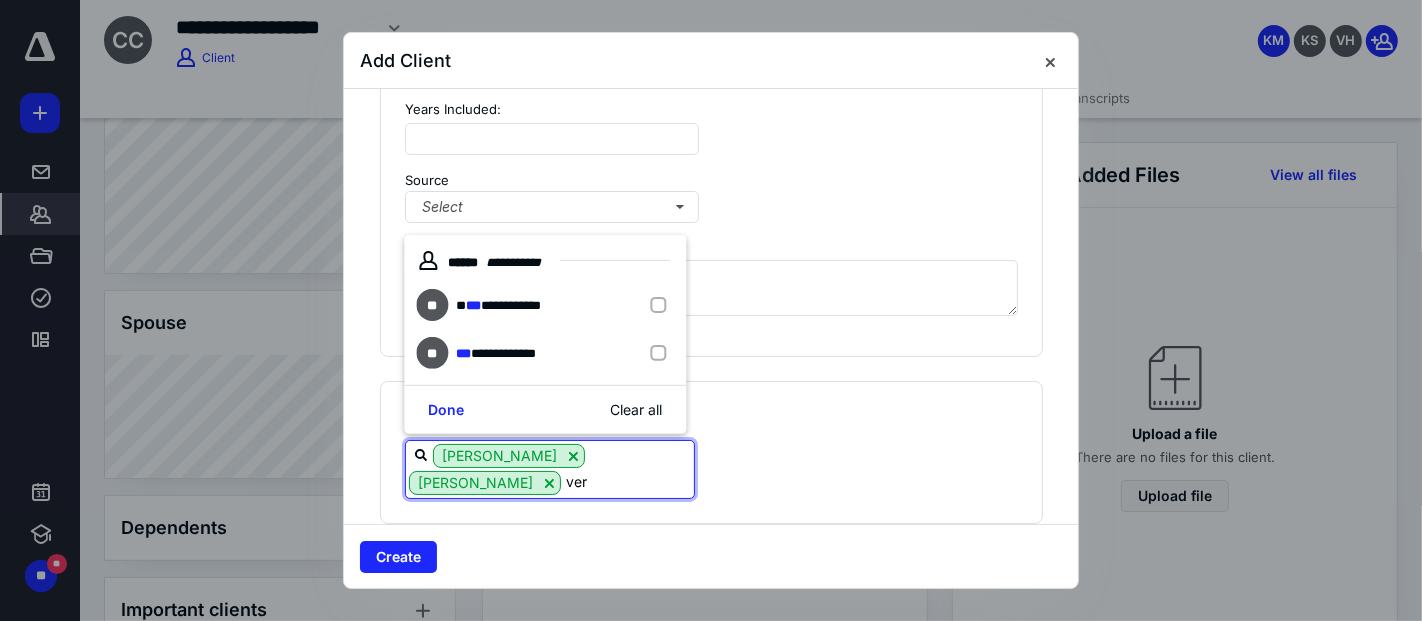 click at bounding box center (662, 354) 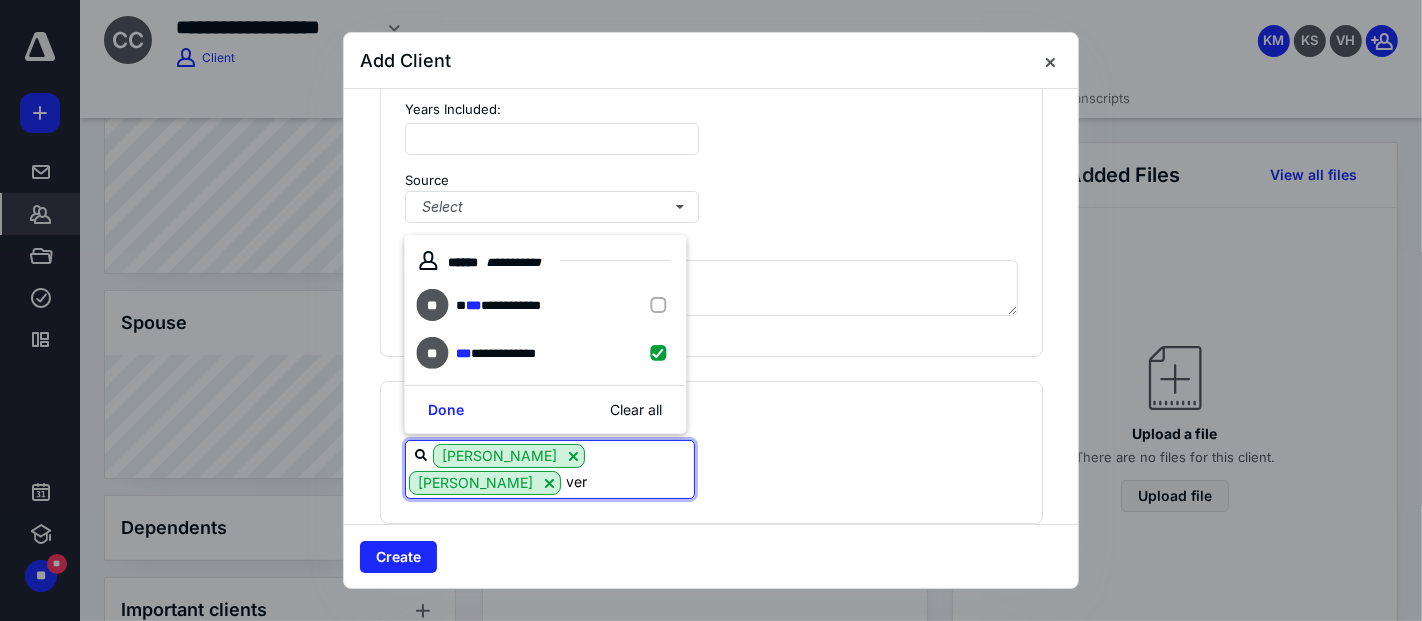 checkbox on "true" 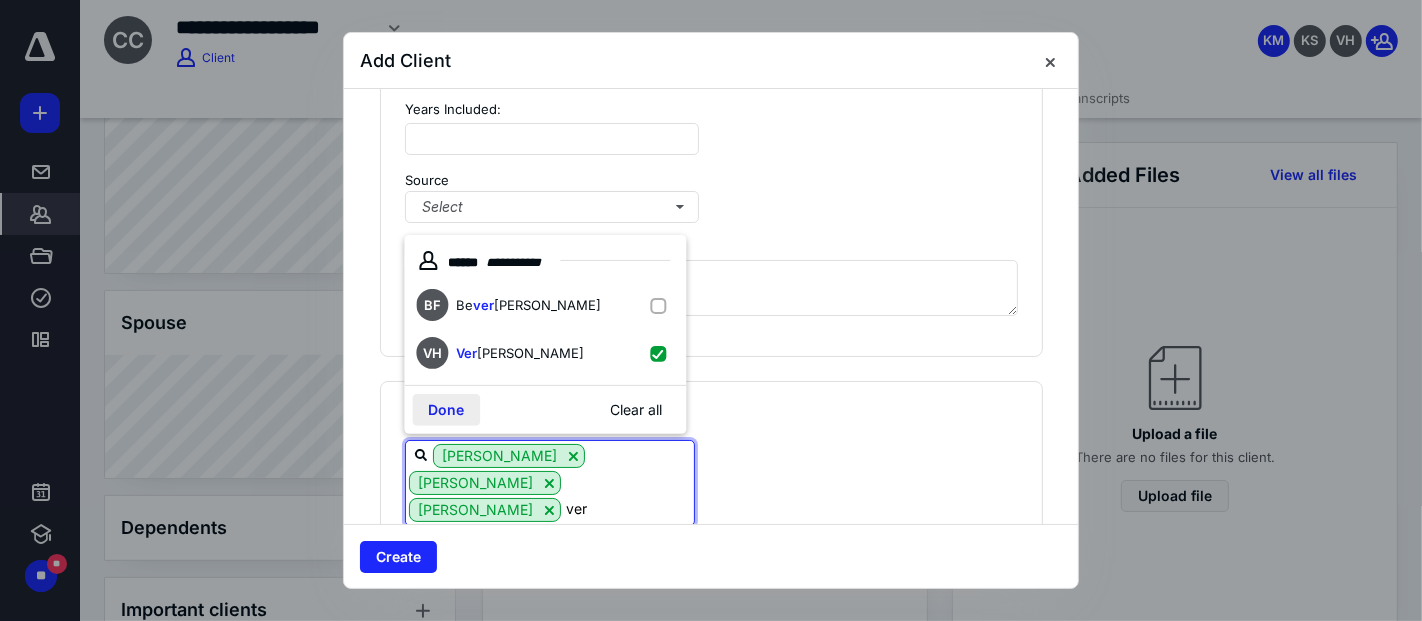 type on "ver" 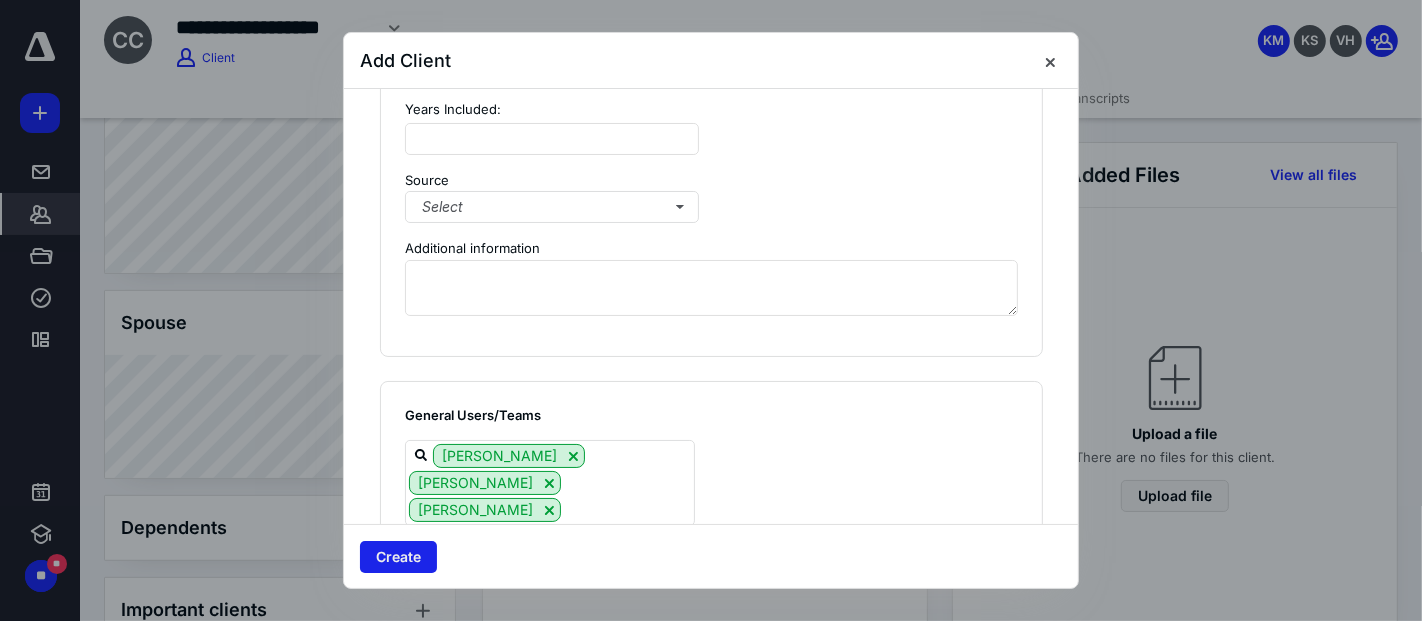click on "Create" at bounding box center (398, 557) 